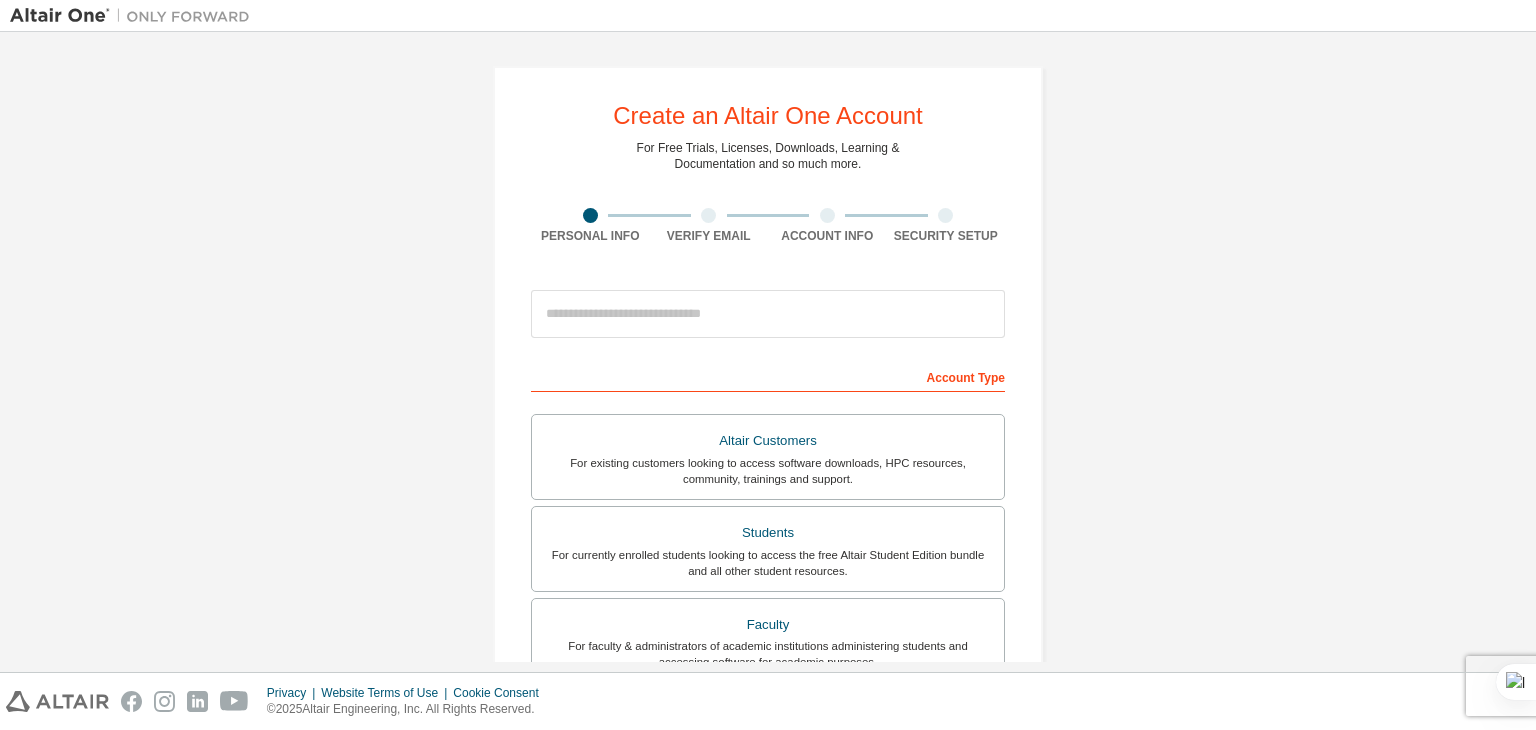 scroll, scrollTop: 0, scrollLeft: 0, axis: both 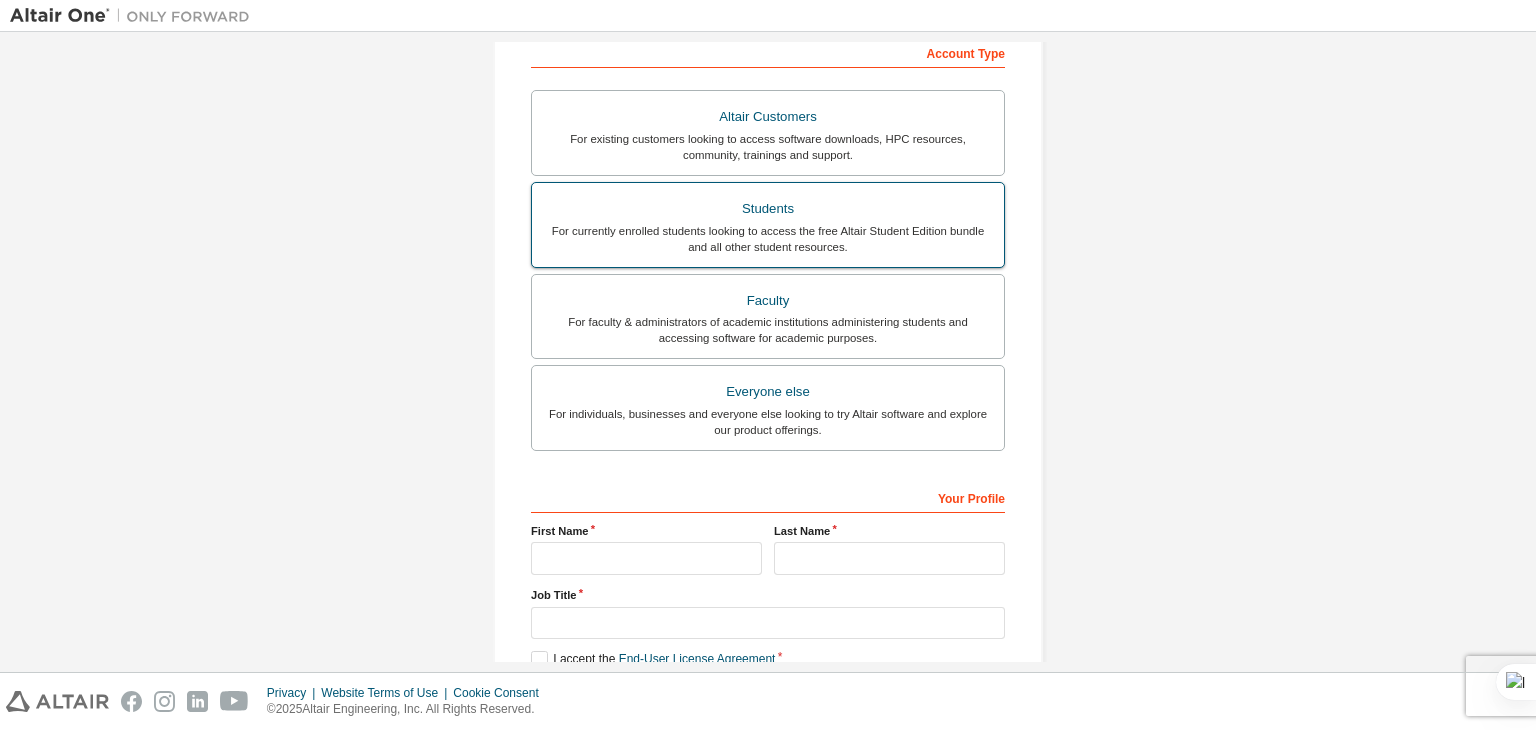 click on "For currently enrolled students looking to access the free Altair Student Edition bundle and all other student resources." at bounding box center (768, 239) 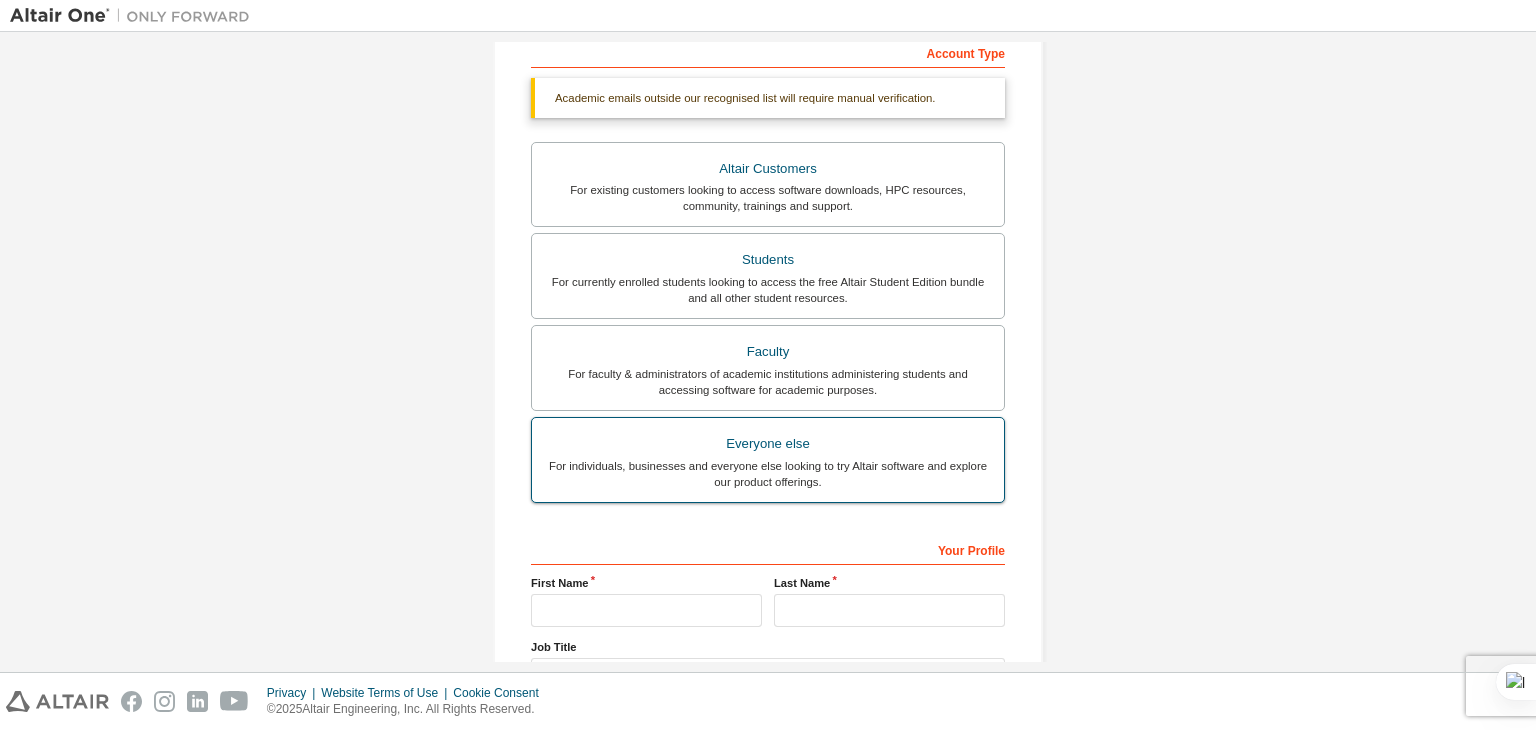 click on "Everyone else For individuals, businesses and everyone else looking to try Altair software and explore our product offerings." at bounding box center (768, 460) 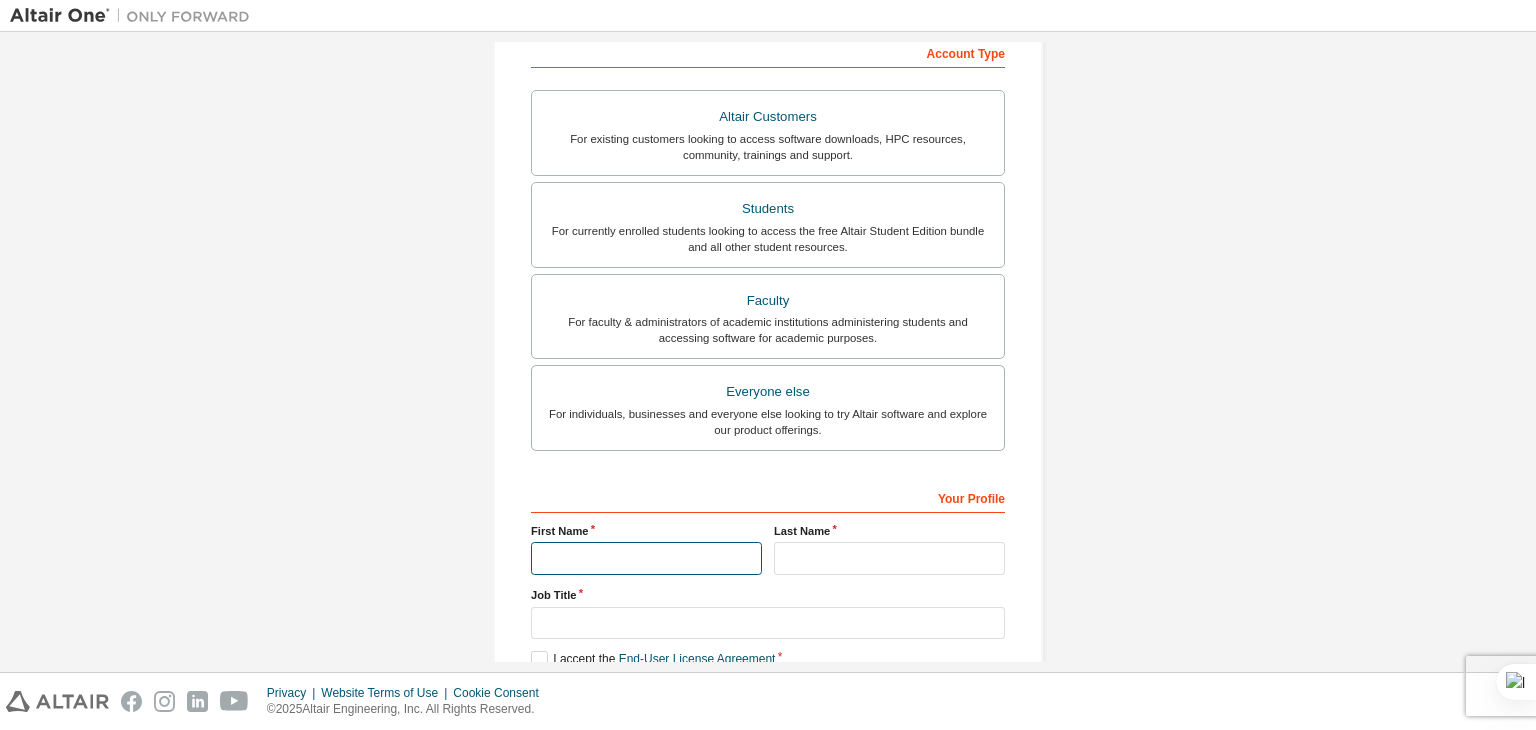 click at bounding box center [646, 558] 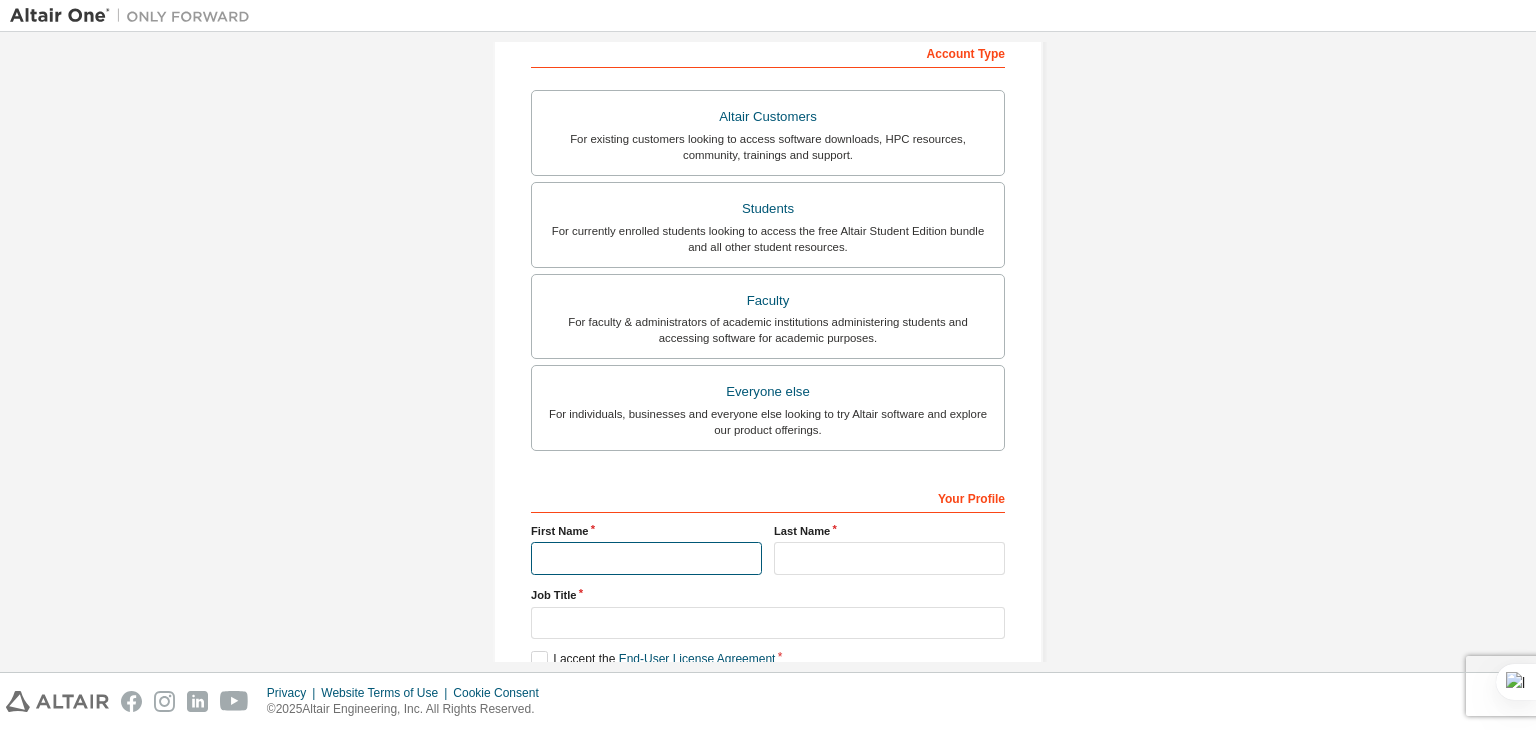 type on "*****" 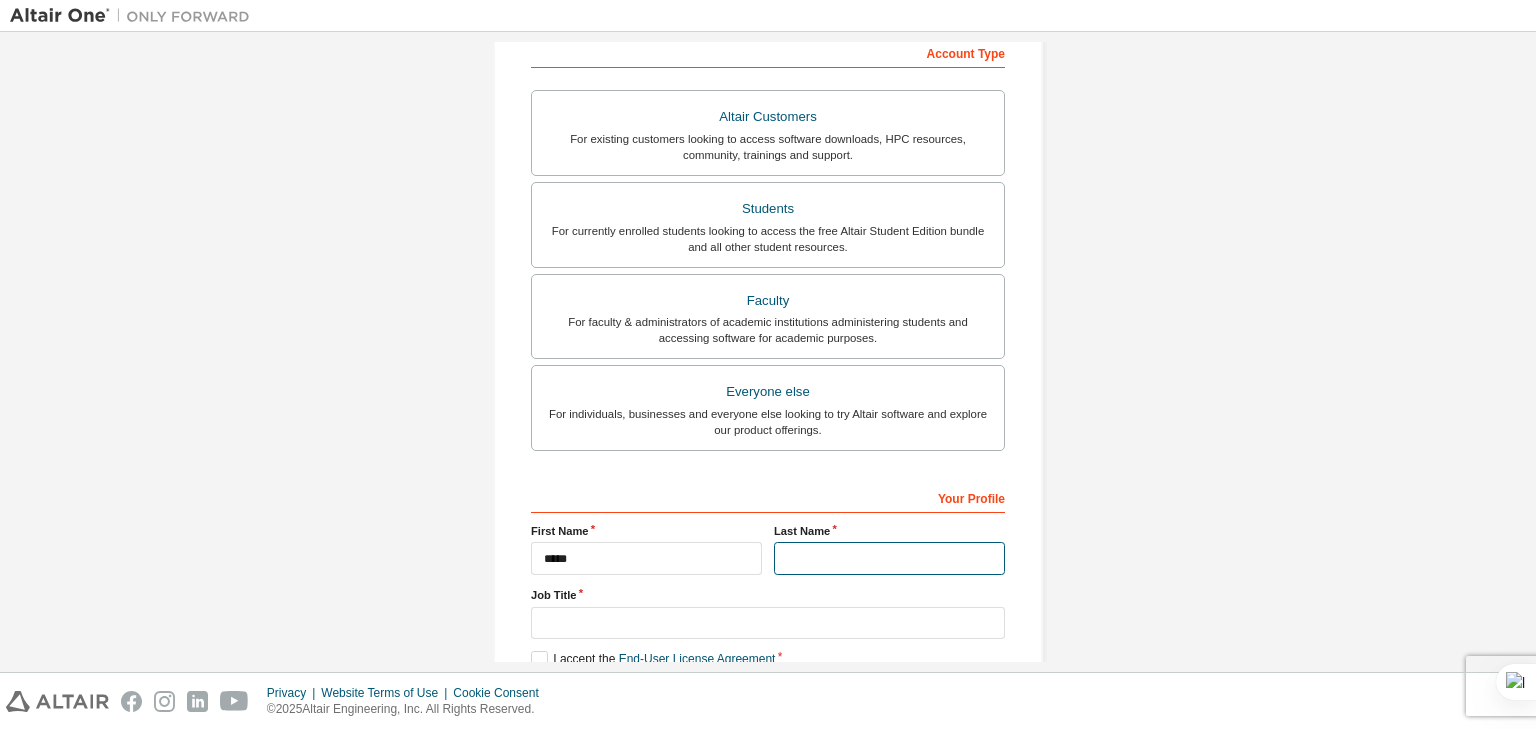 type on "***" 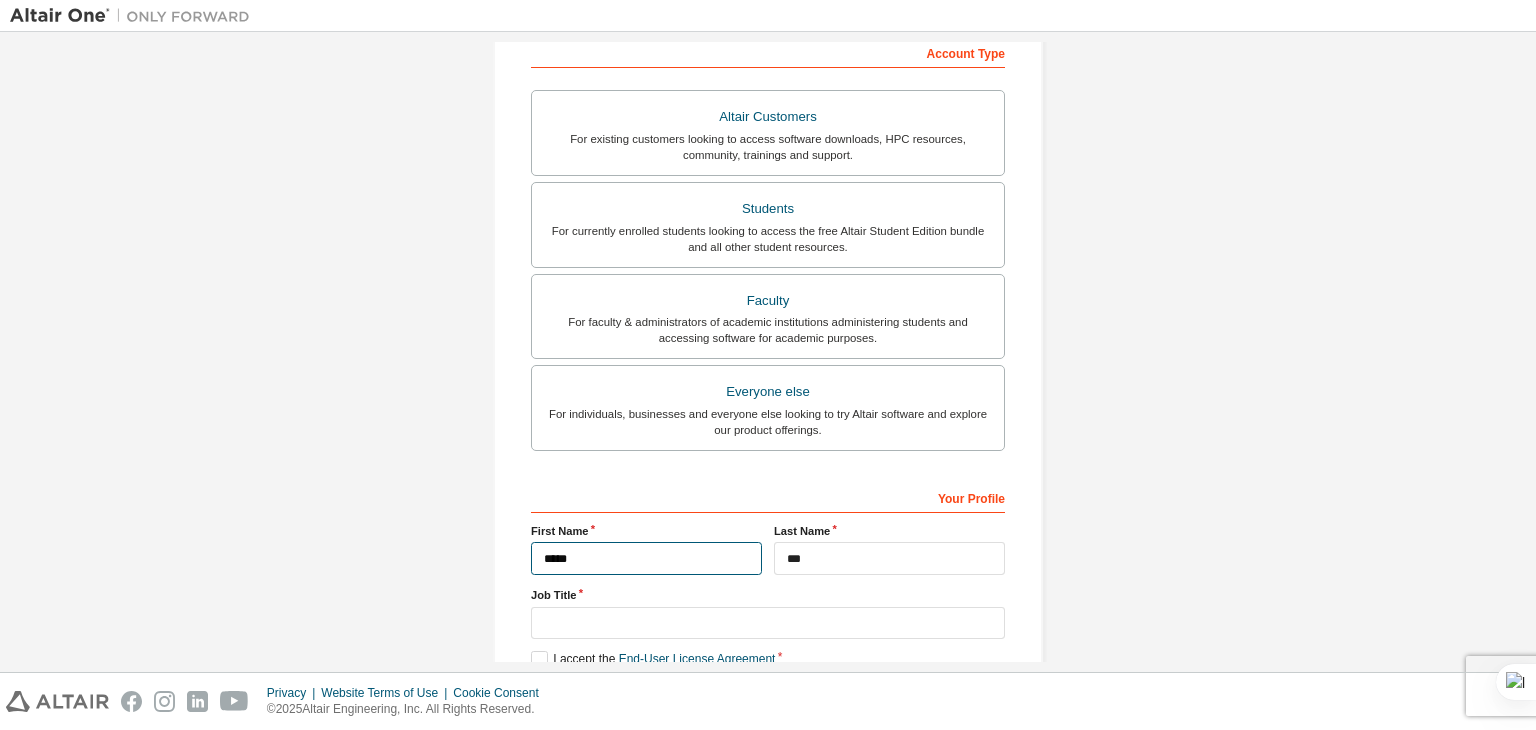 click on "*****" at bounding box center (646, 558) 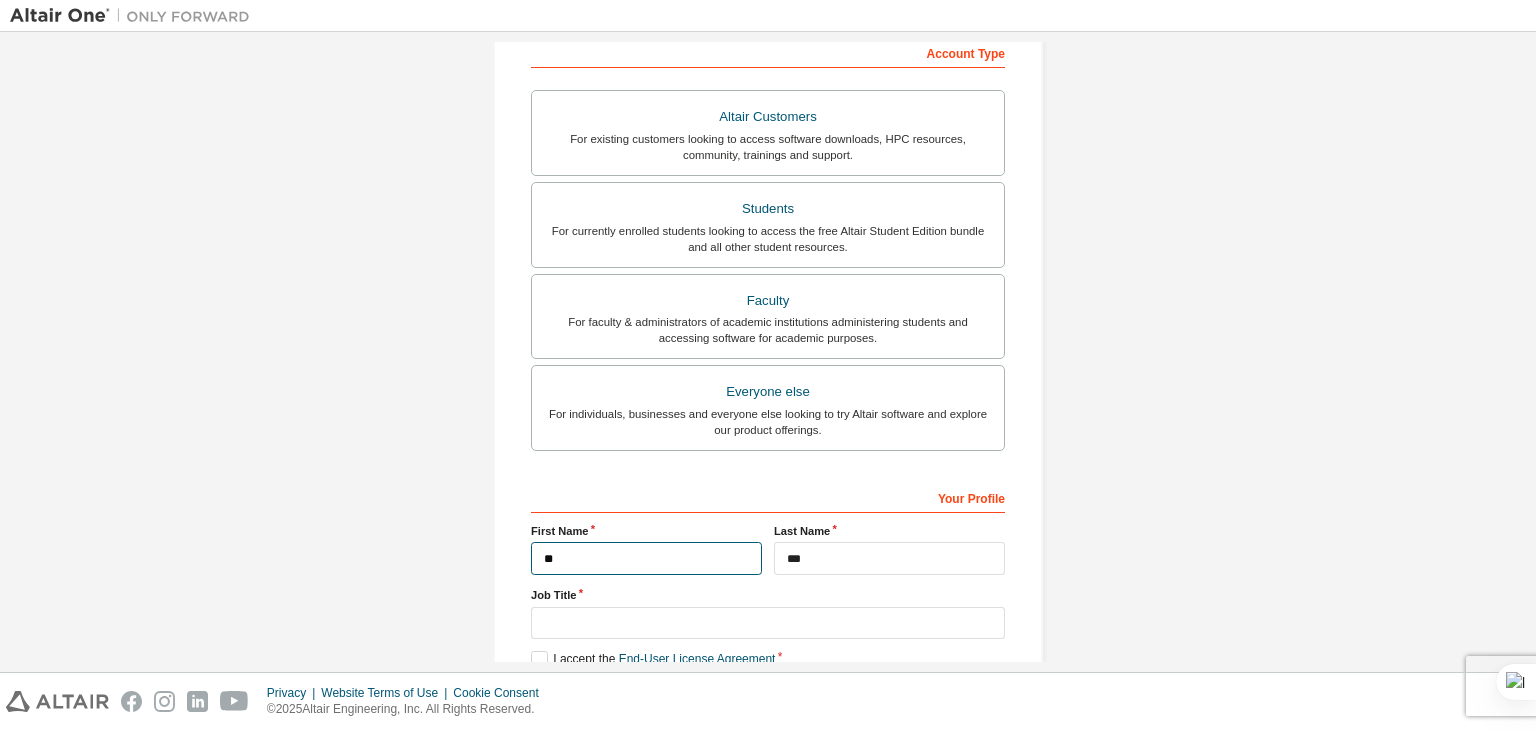 type on "*" 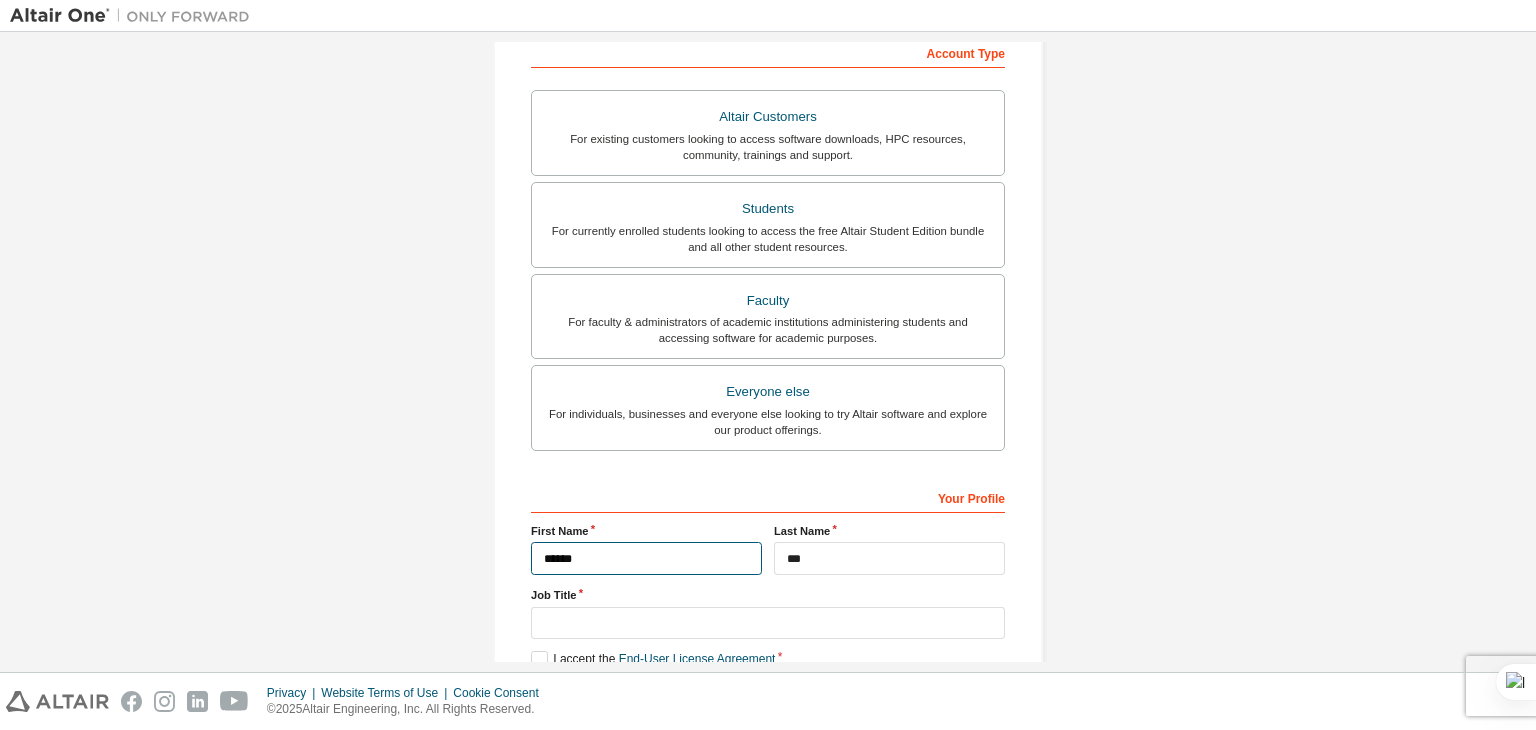 type on "*****" 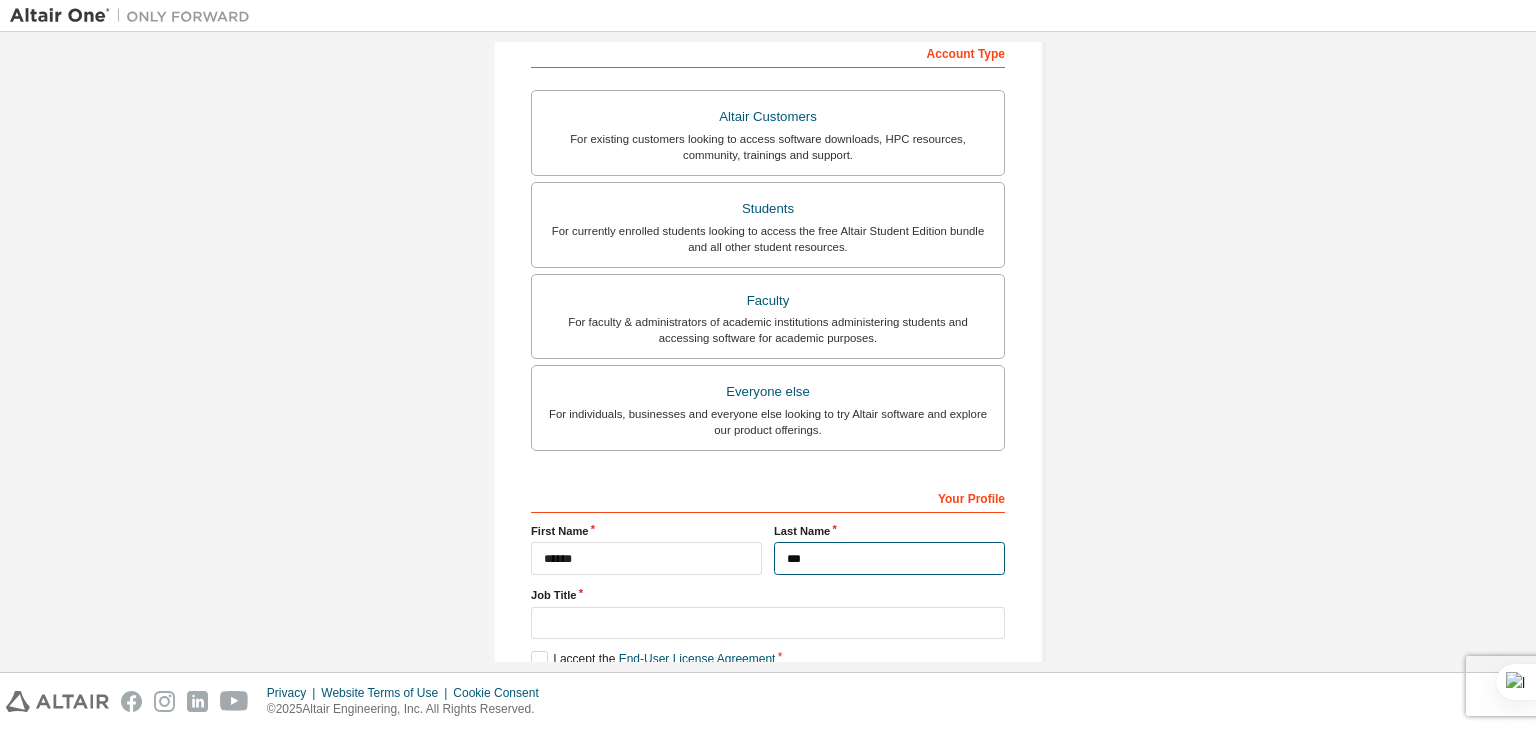 click on "***" at bounding box center (889, 558) 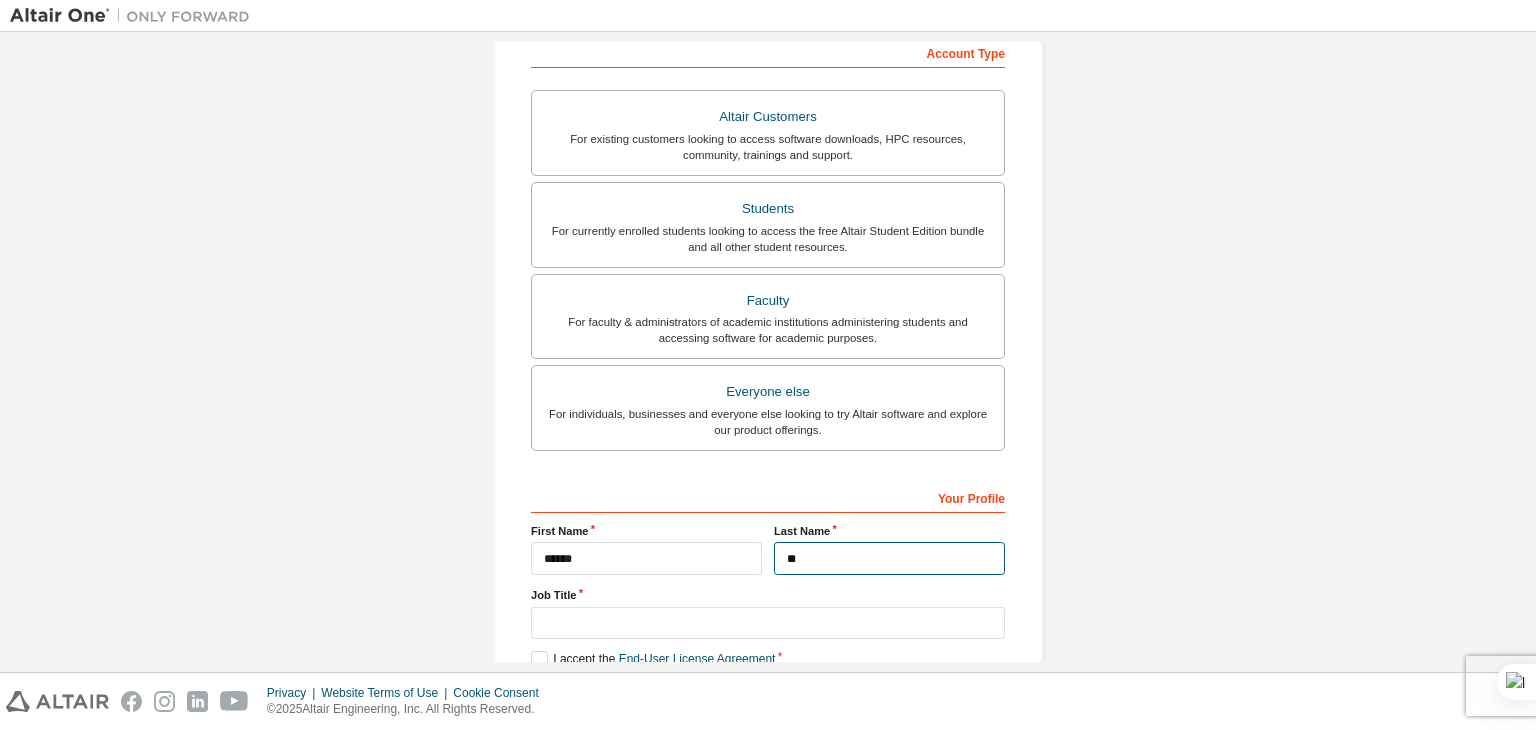 type on "*" 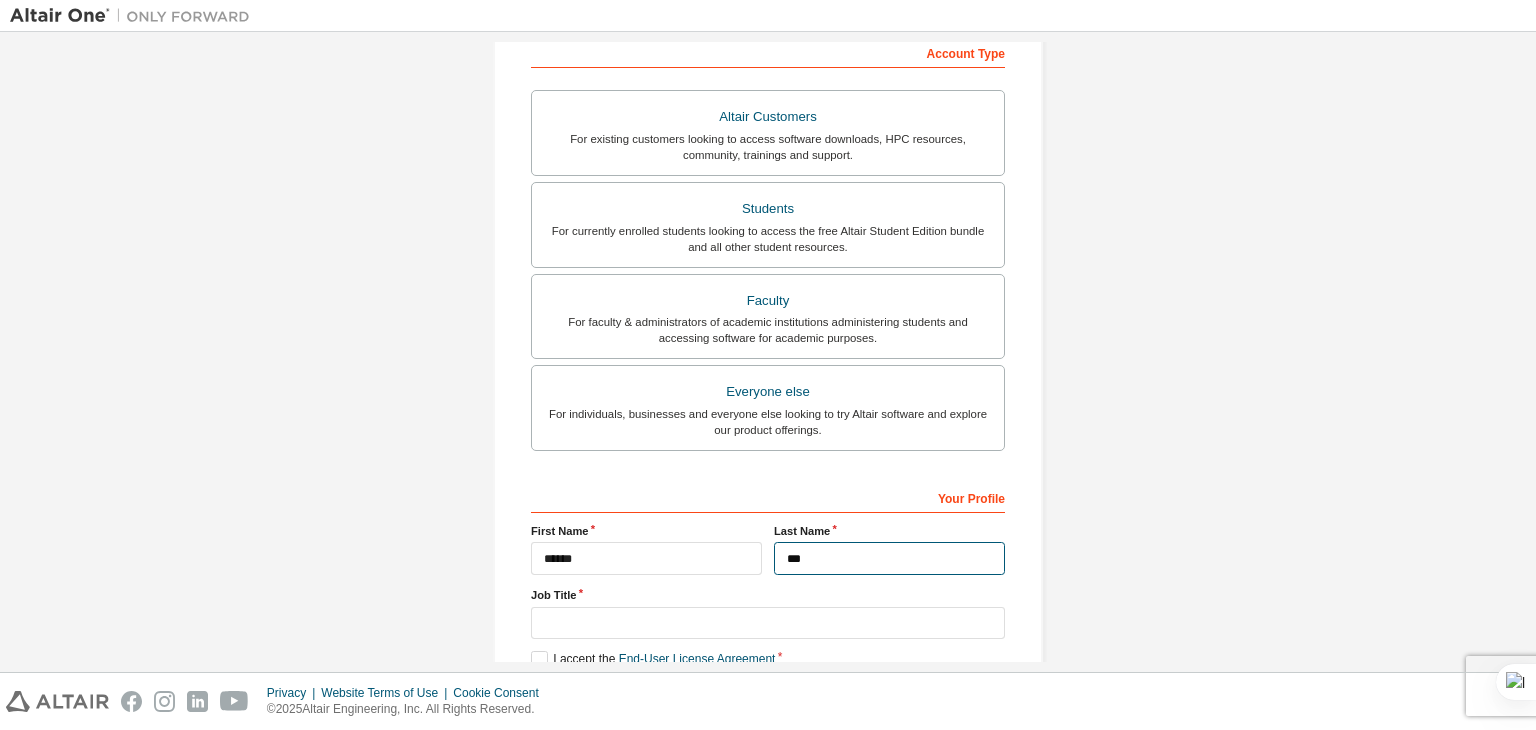 scroll, scrollTop: 435, scrollLeft: 0, axis: vertical 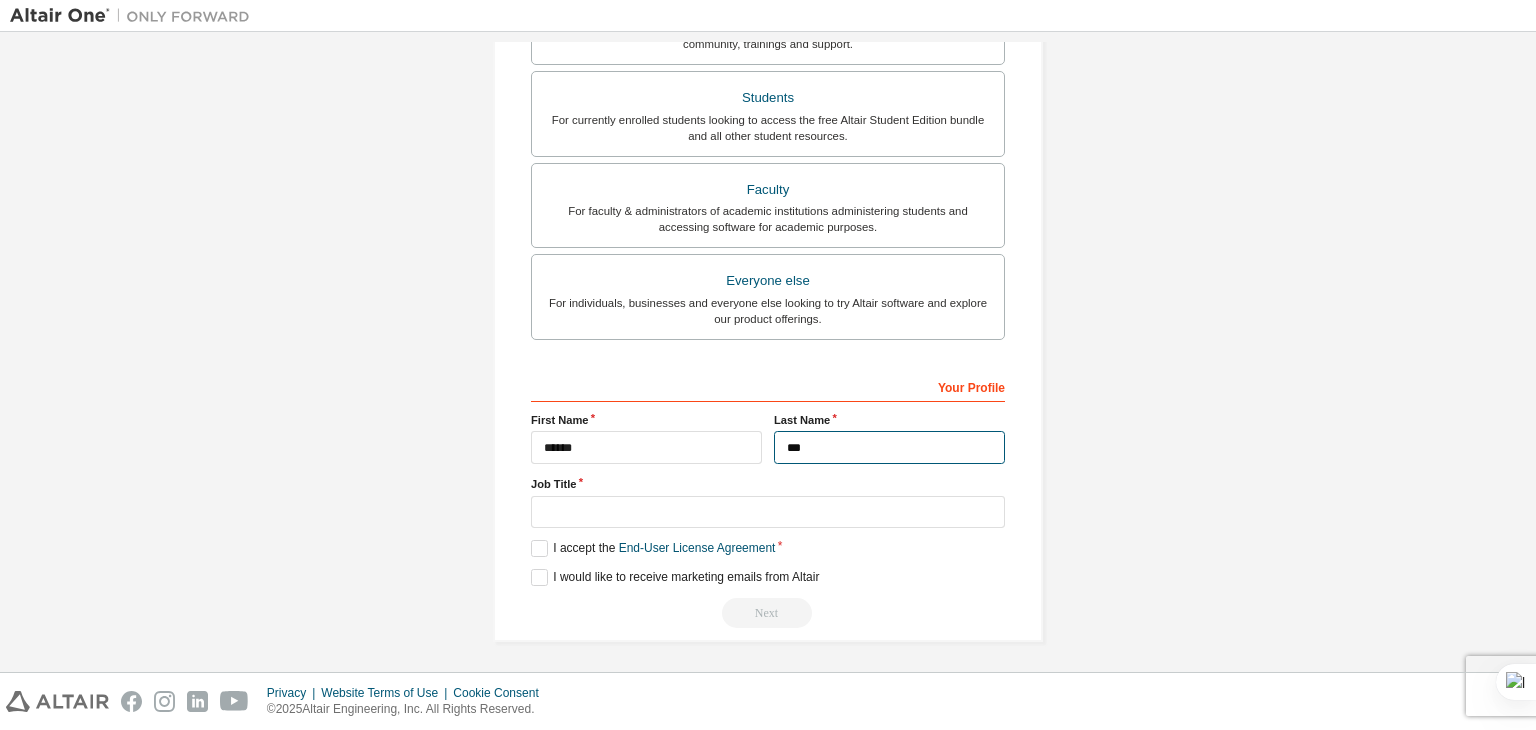 type on "***" 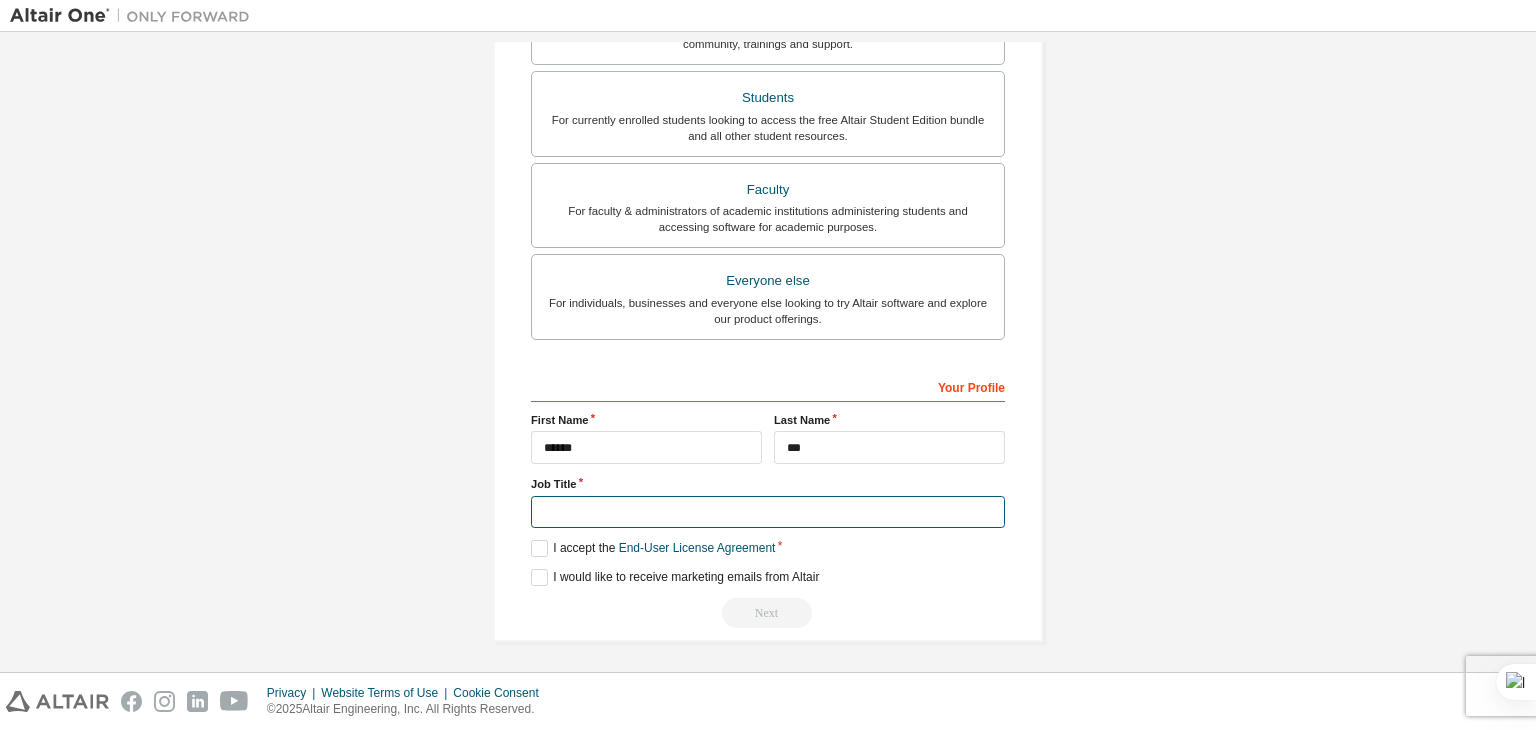 click at bounding box center (768, 512) 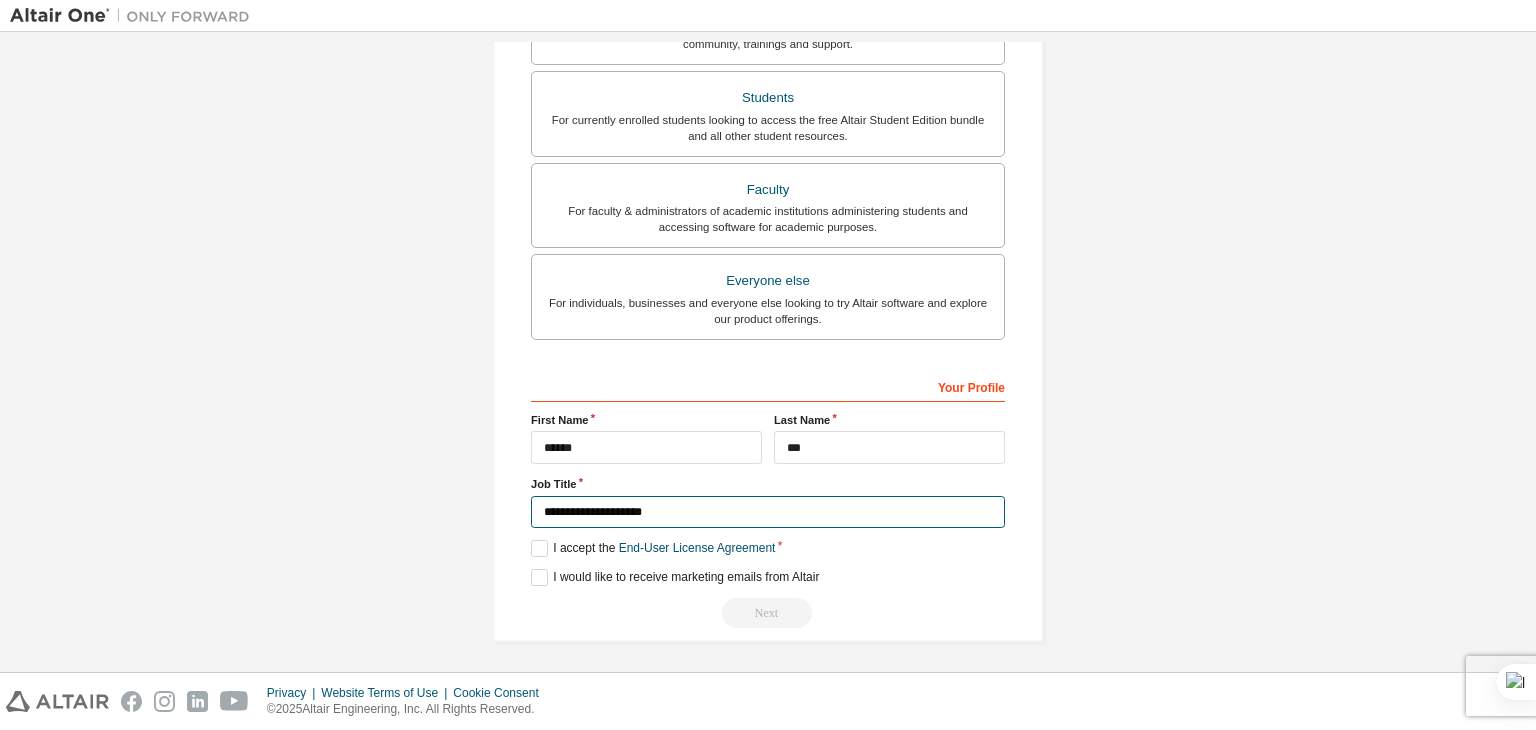 click on "**********" at bounding box center [768, 512] 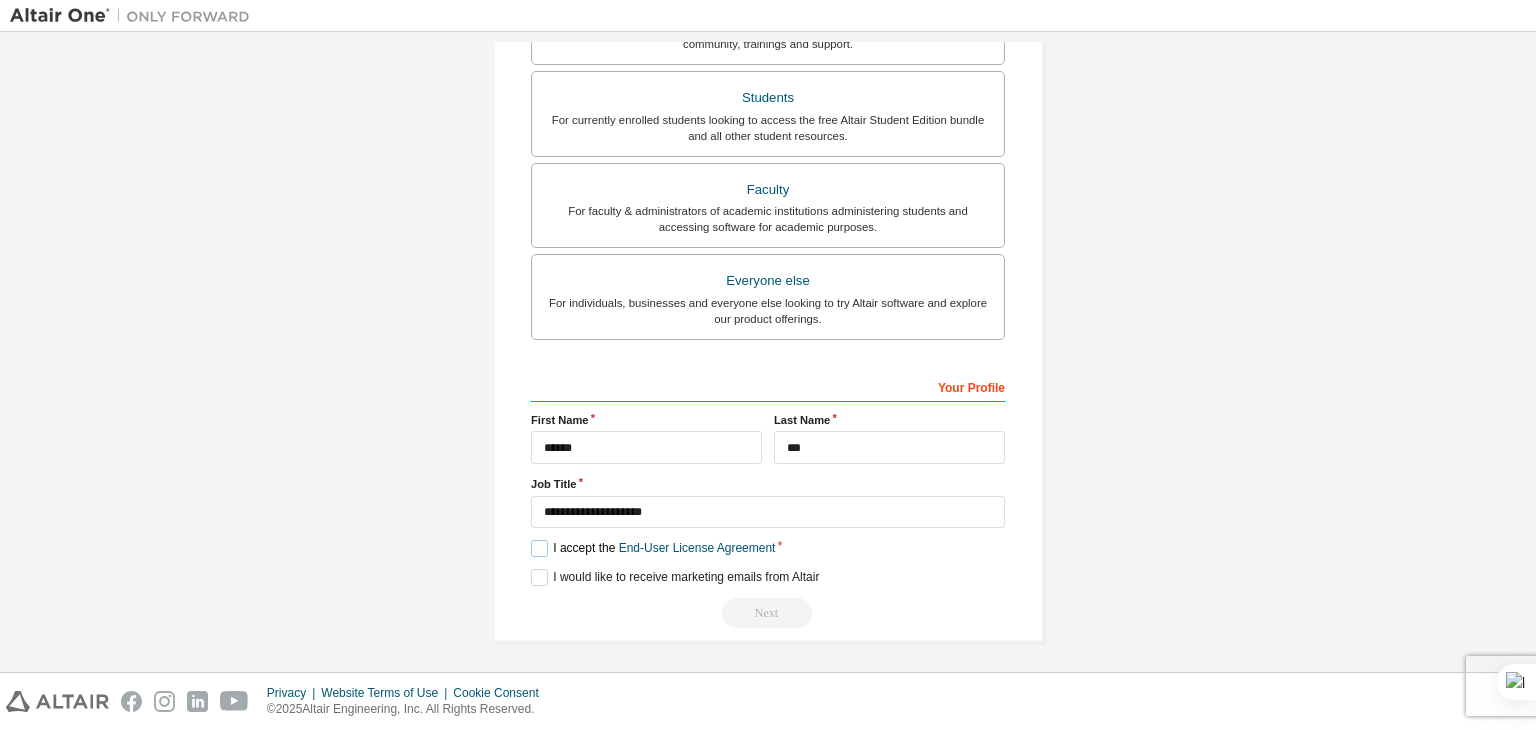 click on "I accept the    End-User License Agreement" at bounding box center [653, 548] 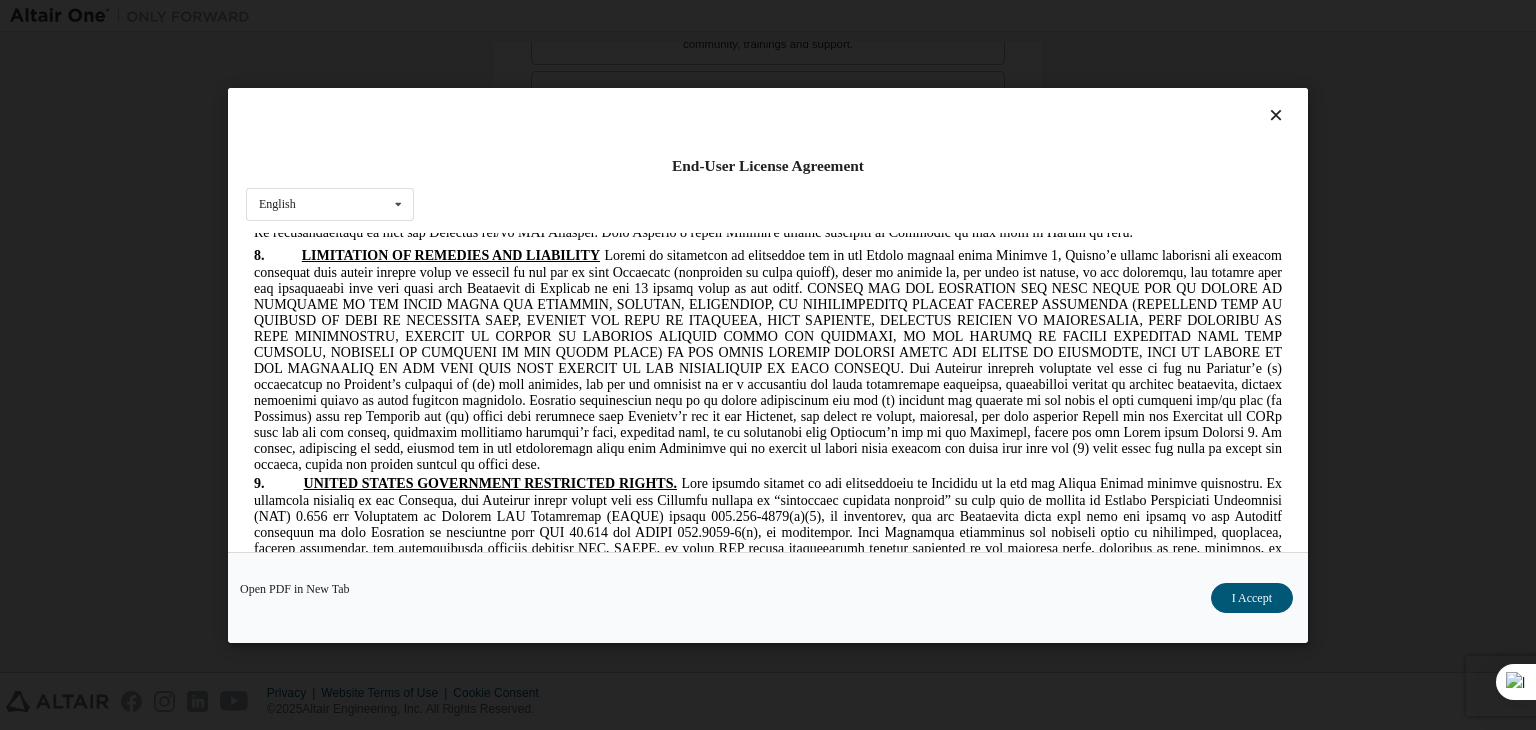 scroll, scrollTop: 3532, scrollLeft: 0, axis: vertical 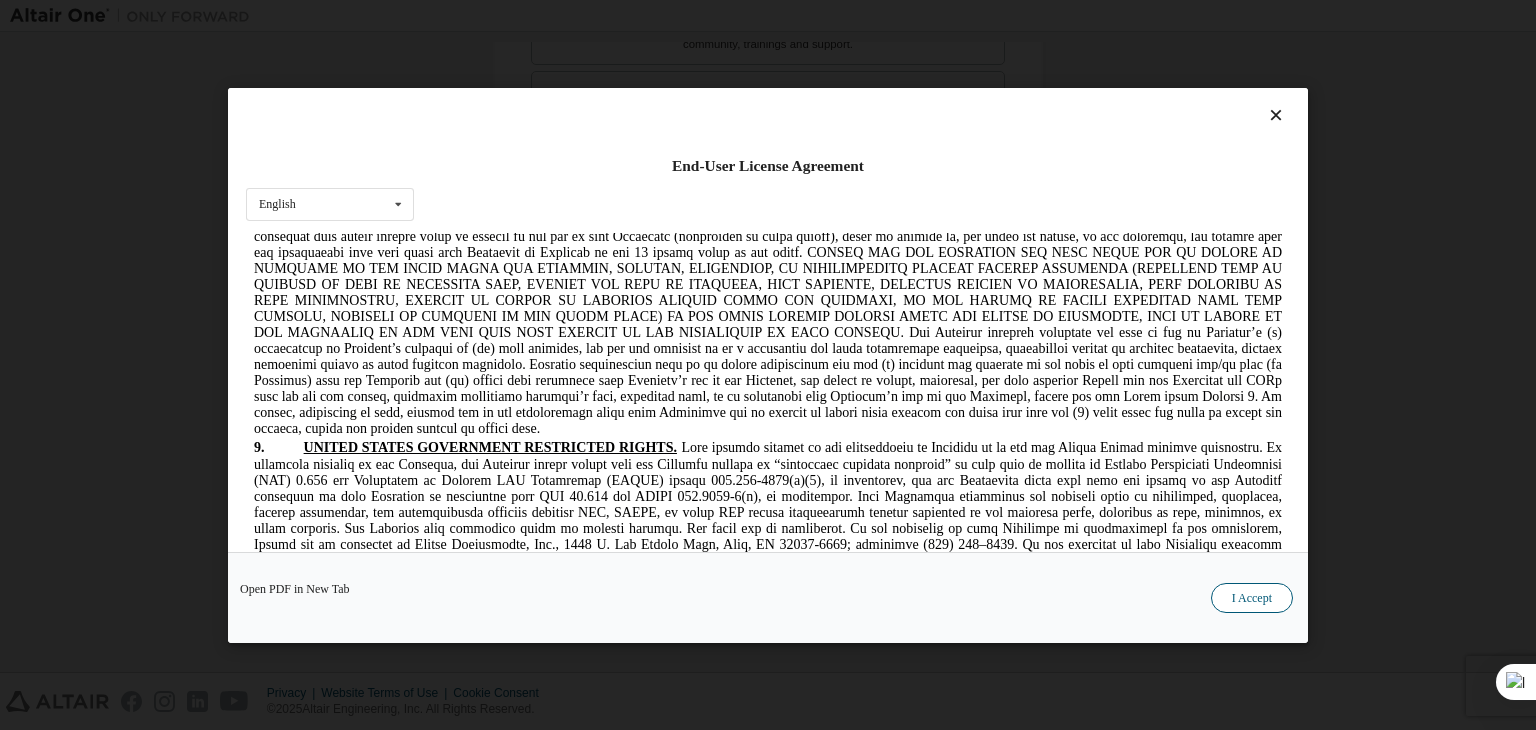 click on "I Accept" at bounding box center (1252, 598) 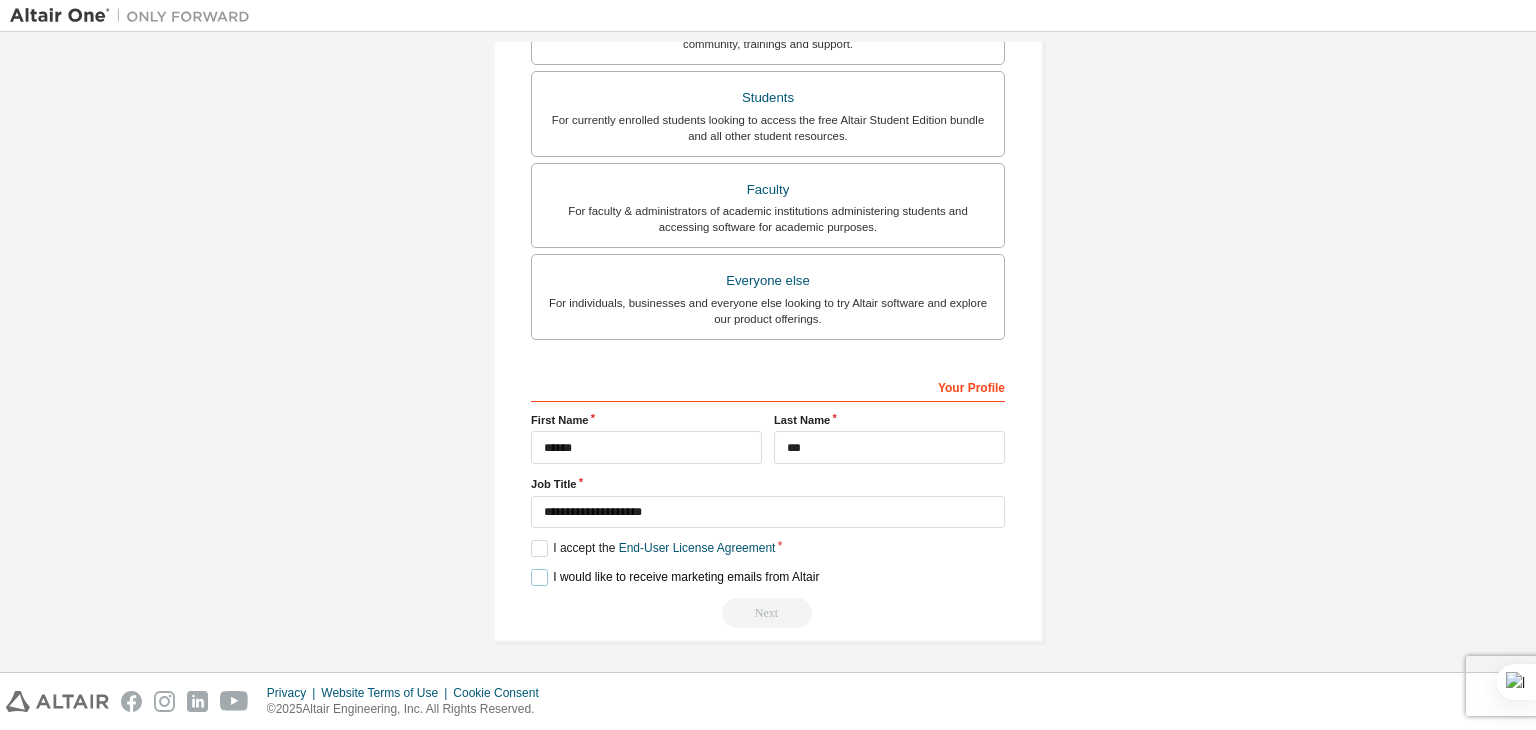 click on "I would like to receive marketing emails from Altair" at bounding box center (675, 577) 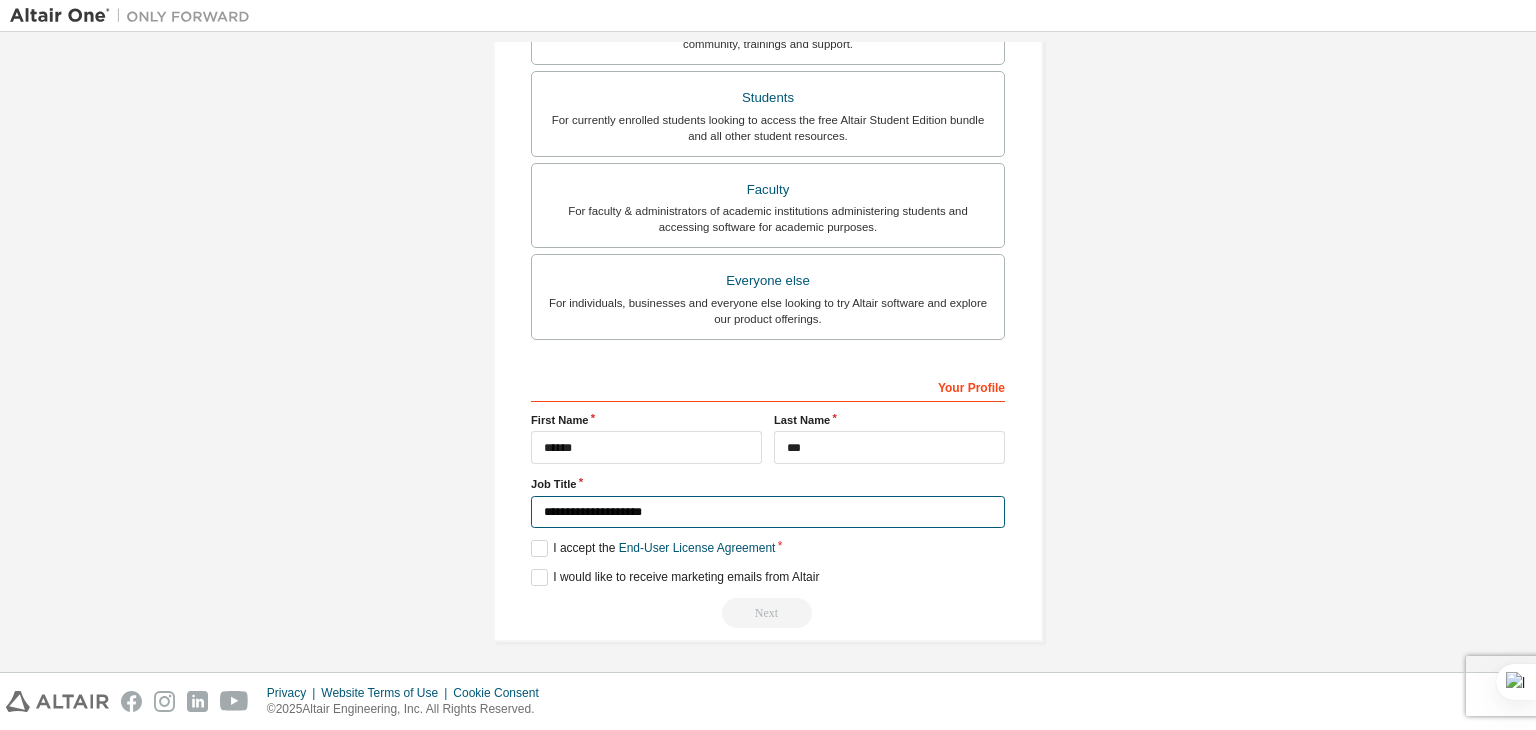 click on "**********" at bounding box center [768, 512] 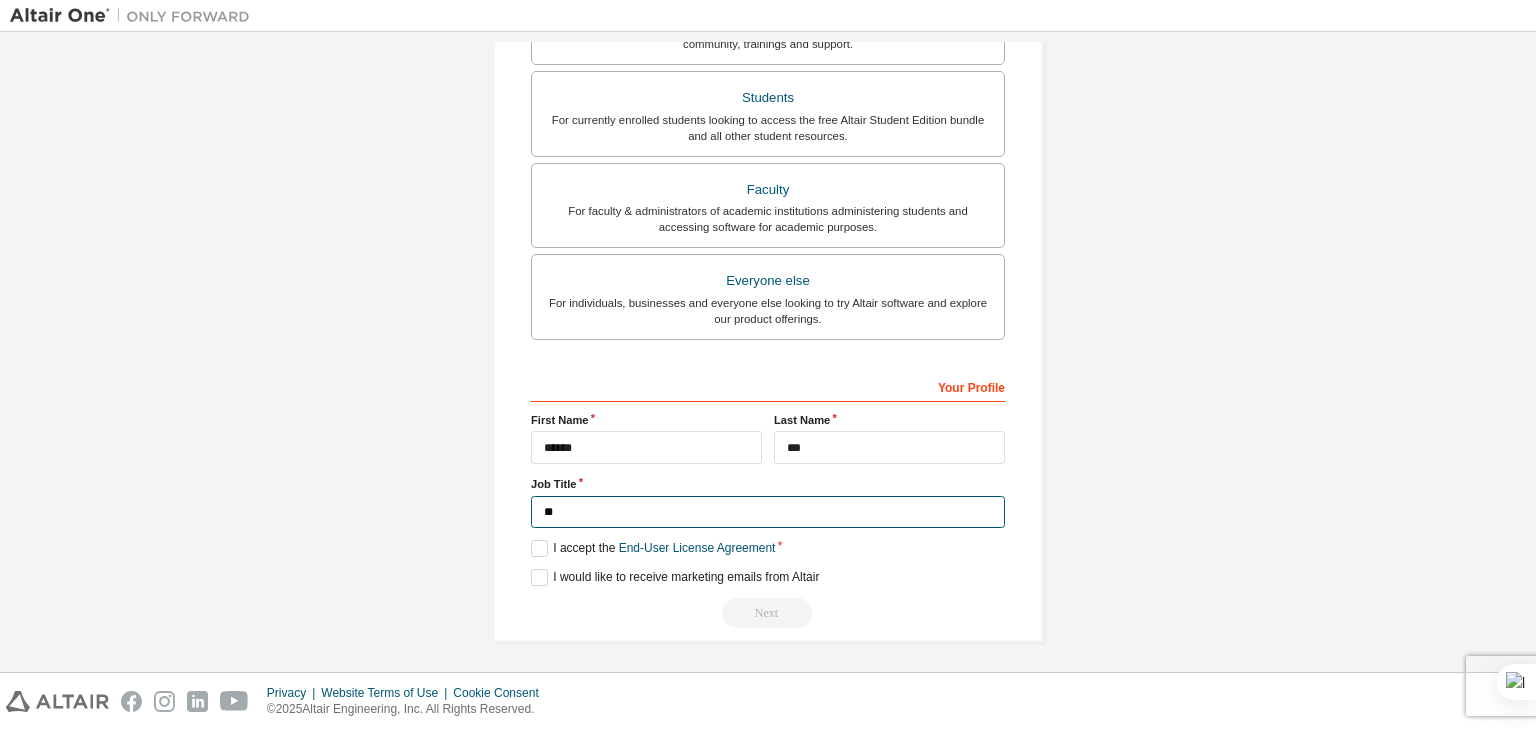 type on "*" 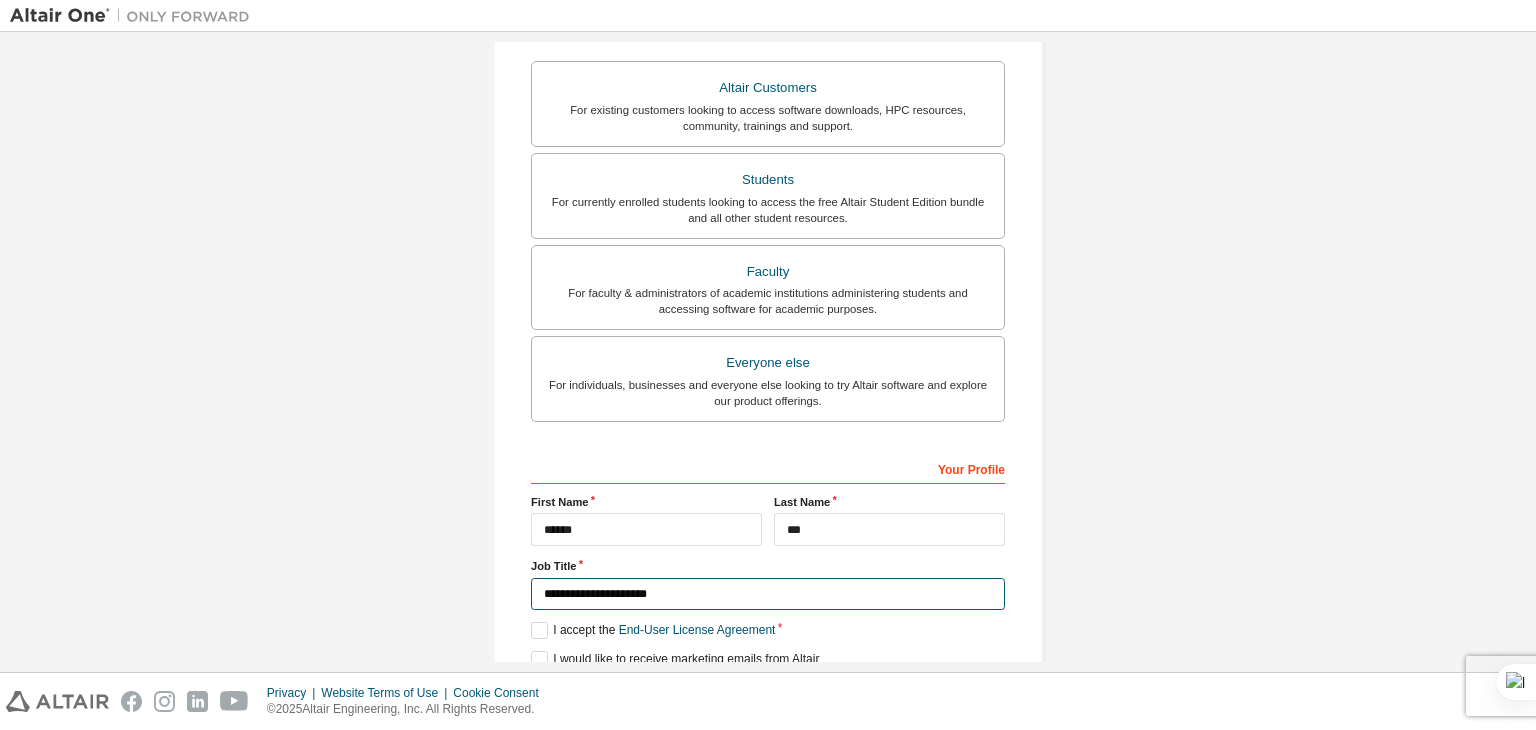 scroll, scrollTop: 354, scrollLeft: 0, axis: vertical 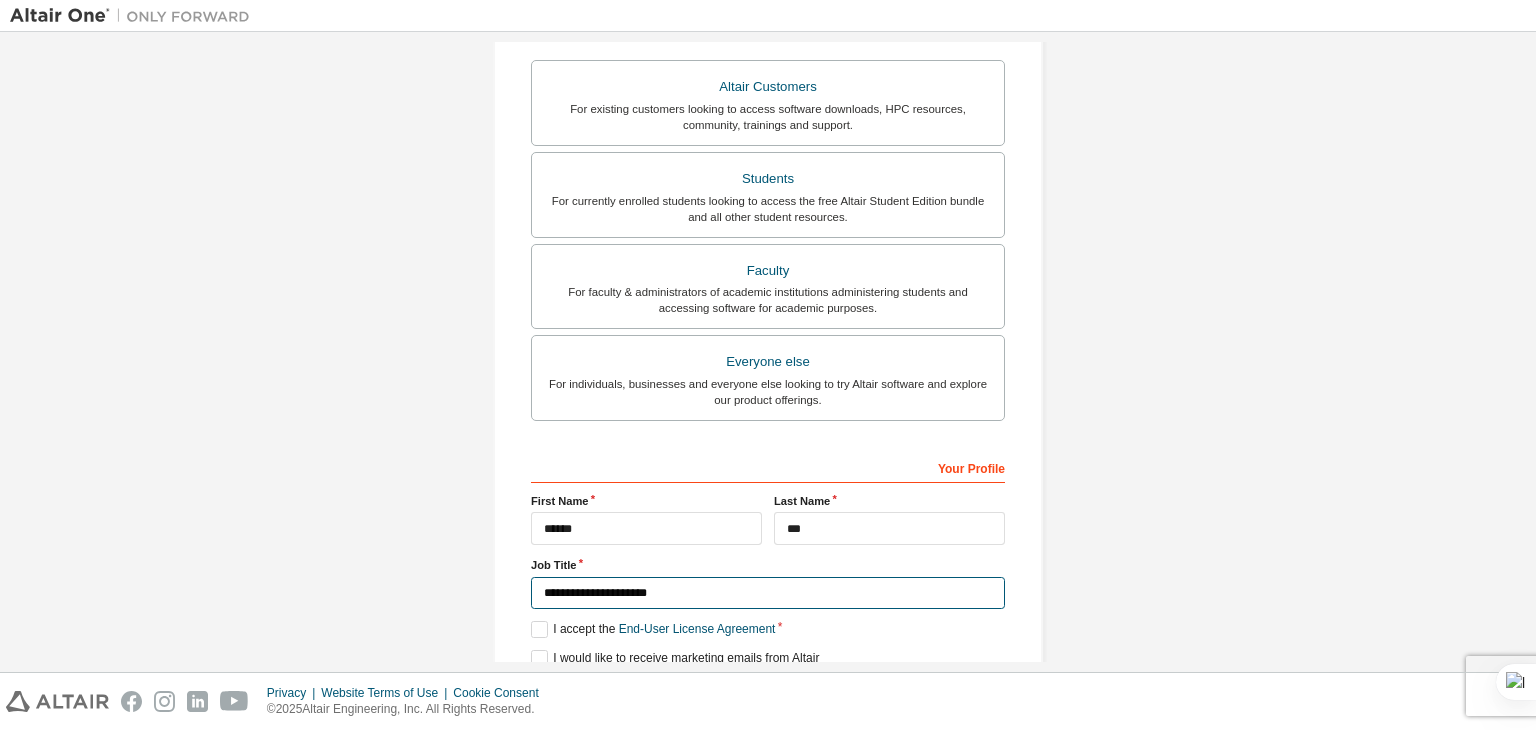 click on "**********" at bounding box center (768, 593) 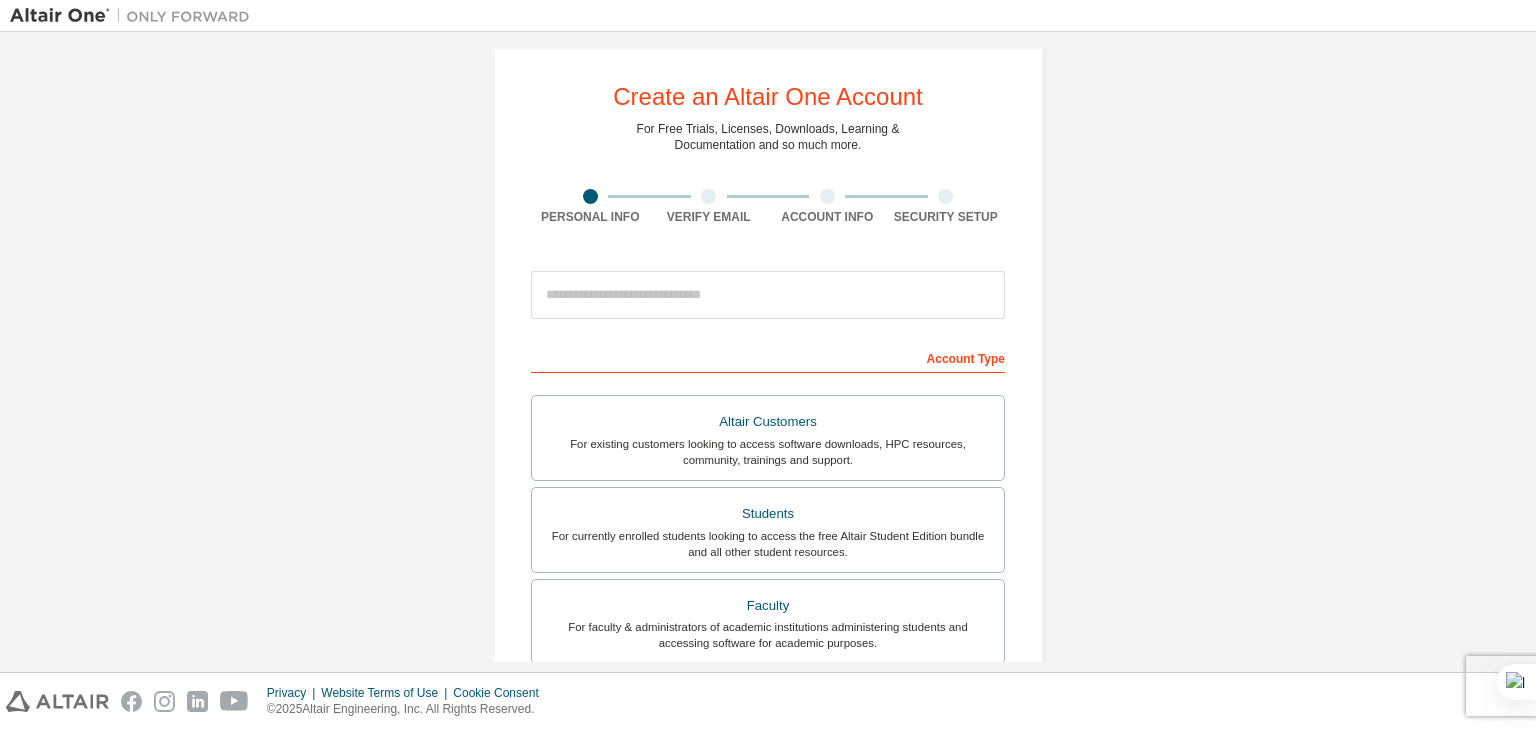 scroll, scrollTop: 18, scrollLeft: 0, axis: vertical 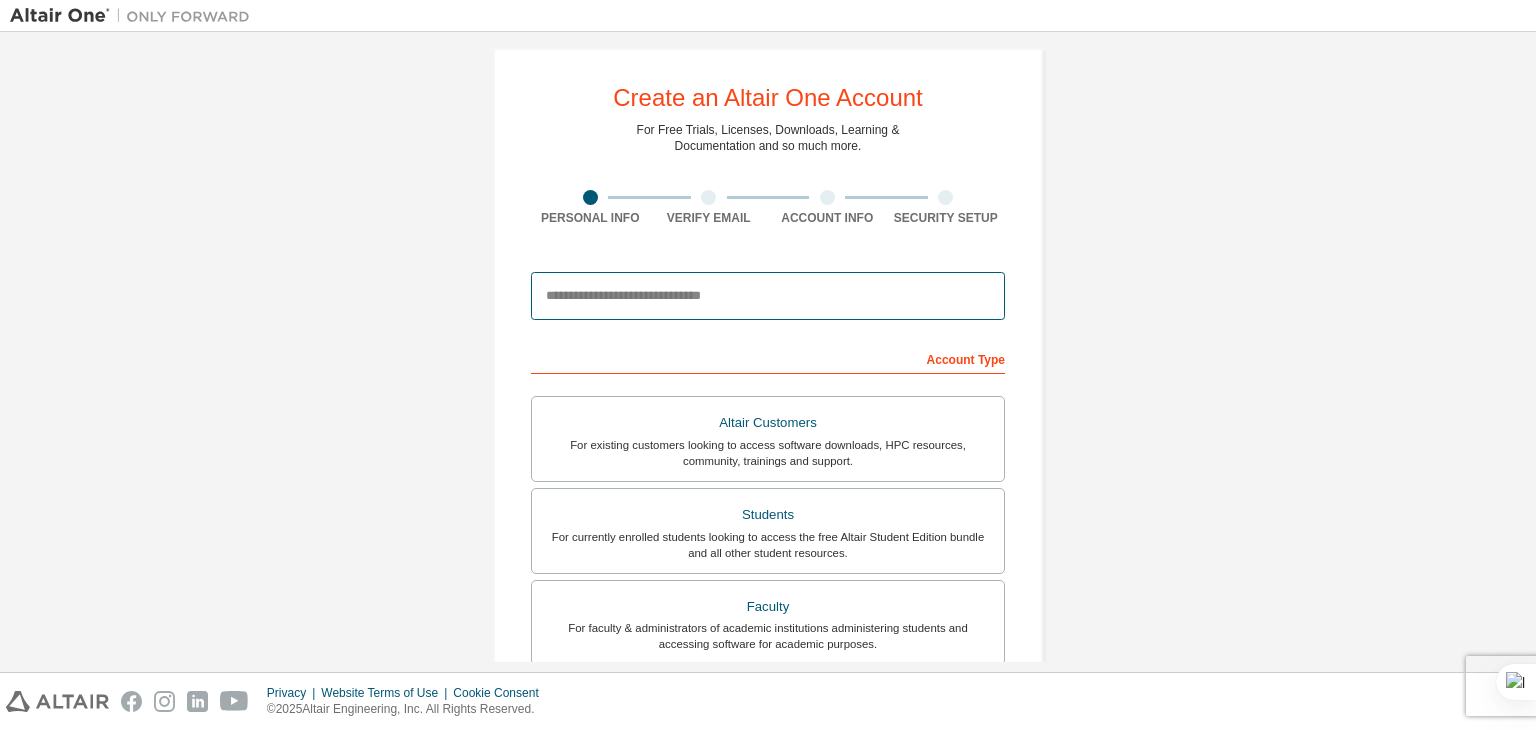 click at bounding box center (768, 296) 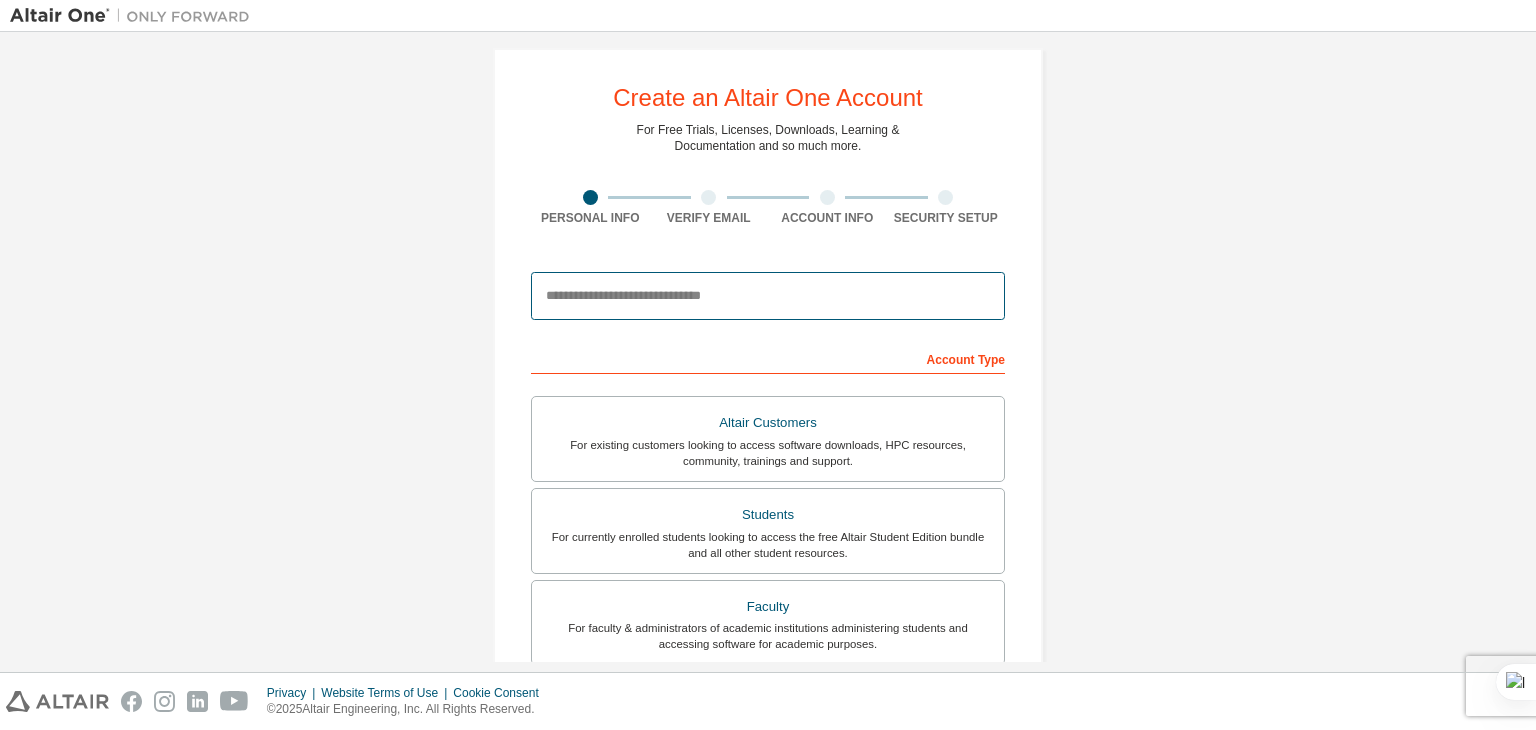 type on "**********" 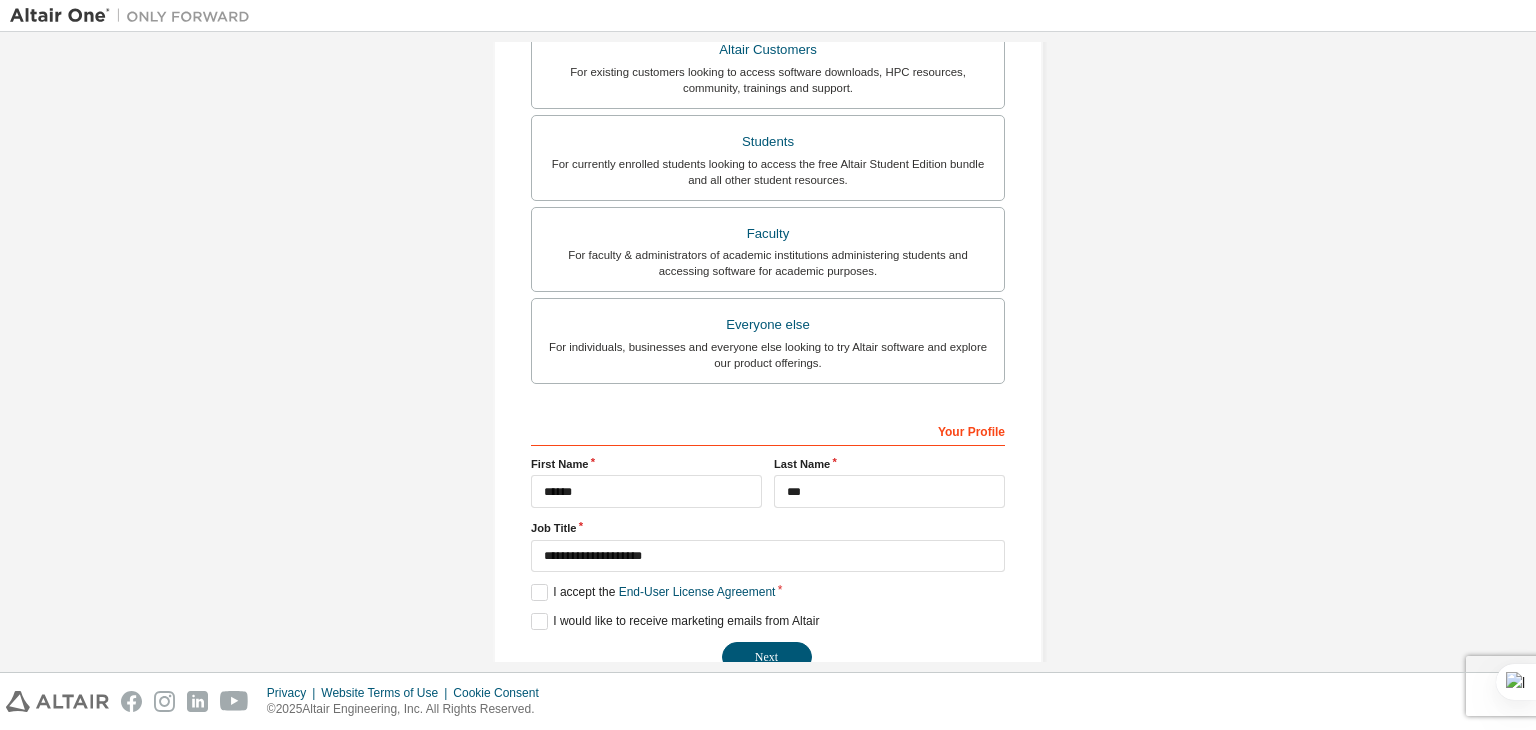 scroll, scrollTop: 435, scrollLeft: 0, axis: vertical 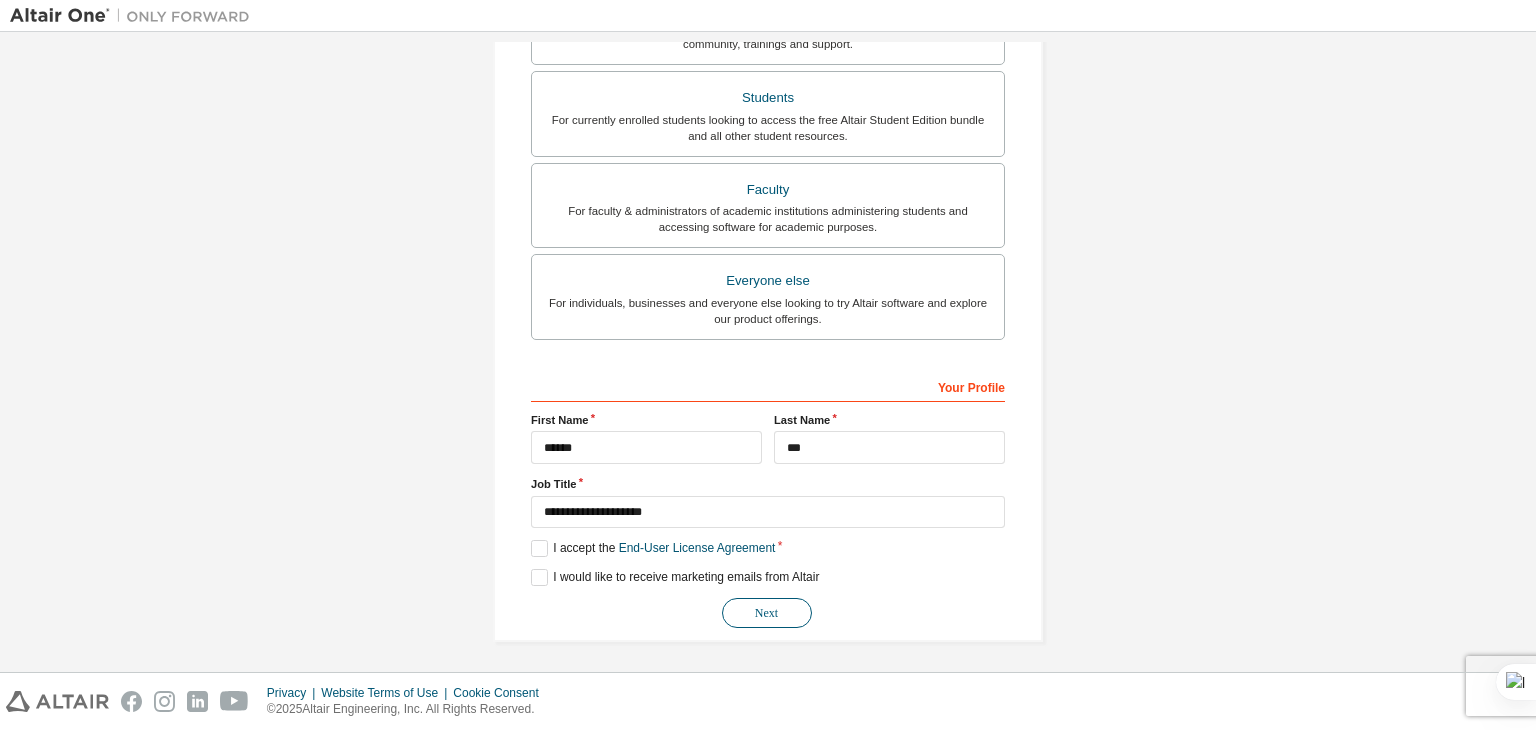 click on "Next" at bounding box center [767, 613] 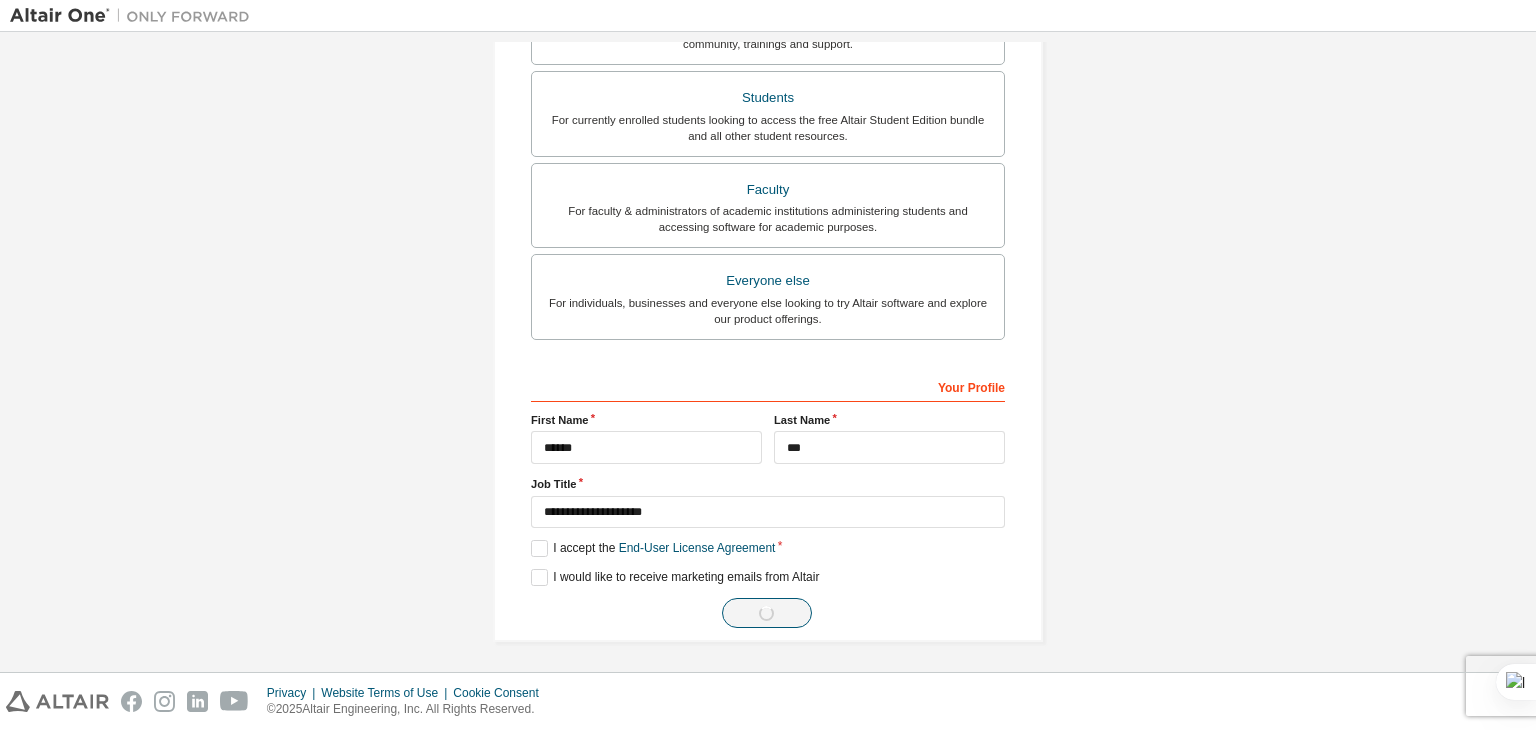 scroll, scrollTop: 0, scrollLeft: 0, axis: both 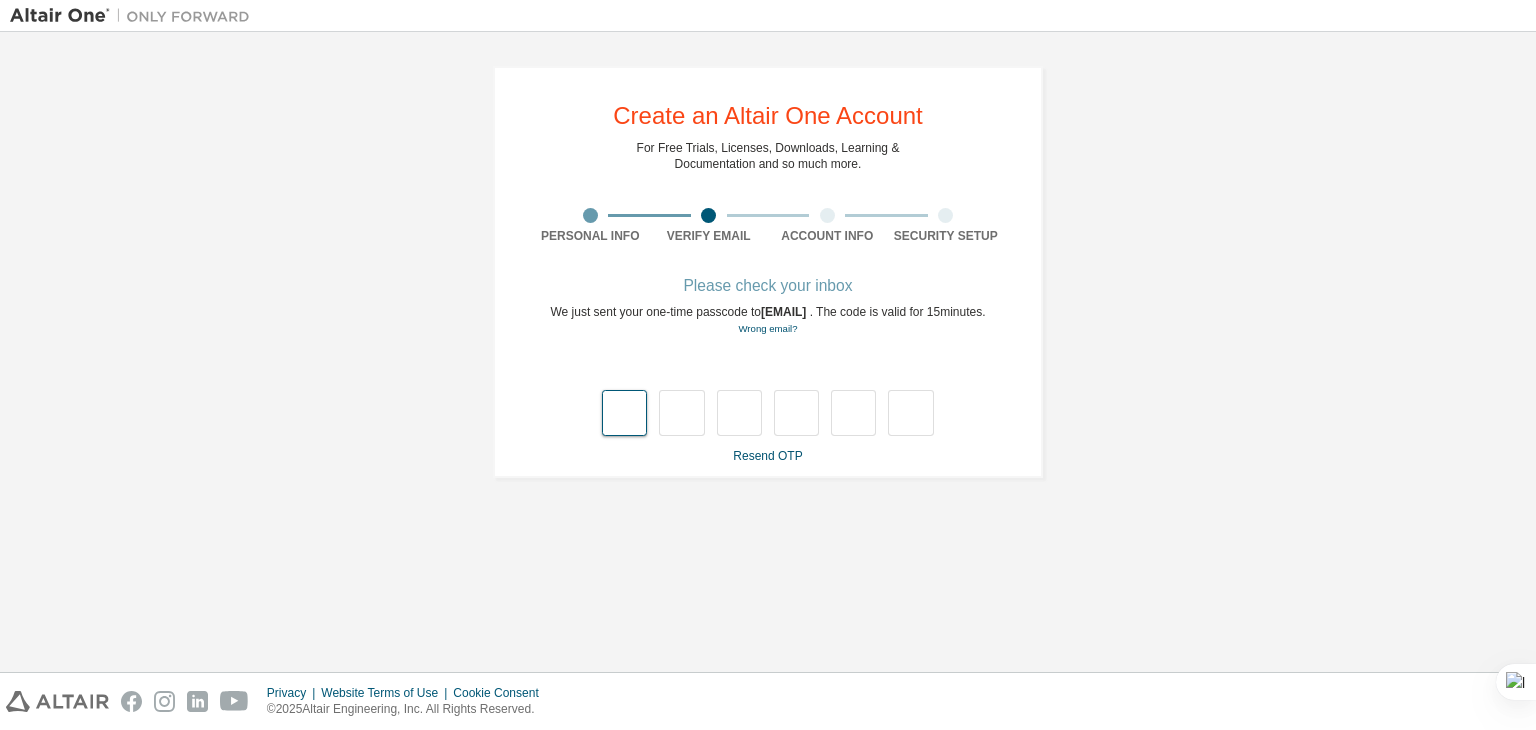 click at bounding box center [624, 413] 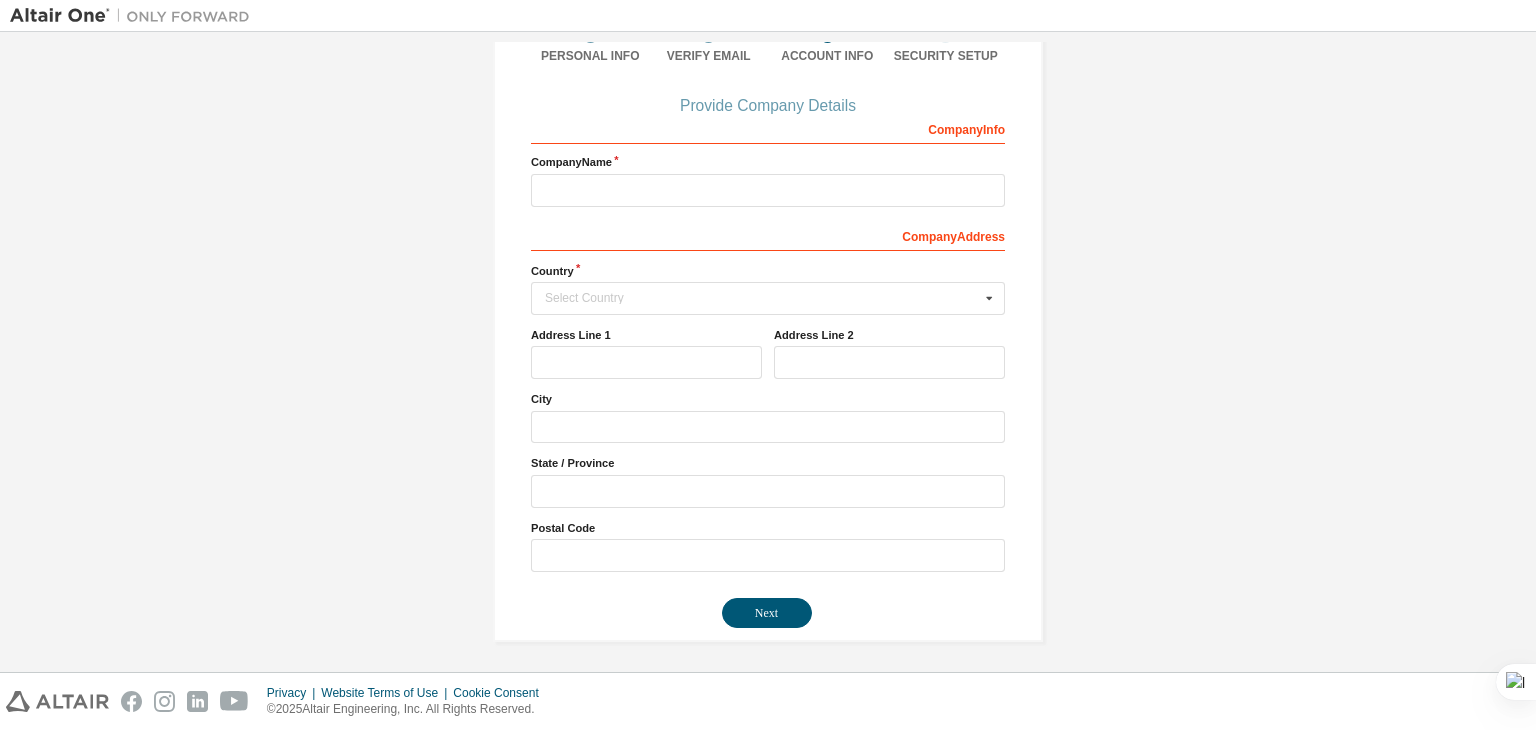 scroll, scrollTop: 179, scrollLeft: 0, axis: vertical 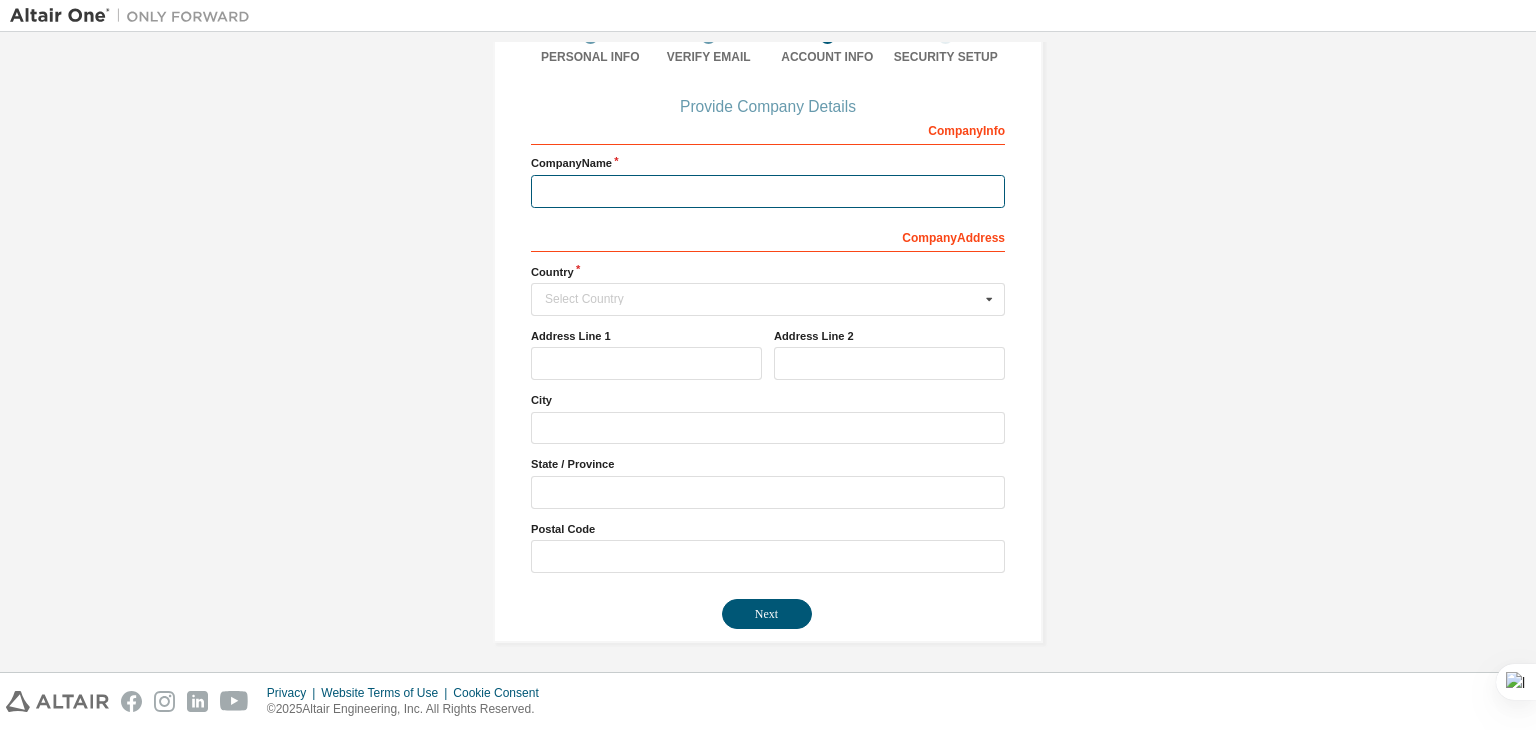 click at bounding box center (768, 191) 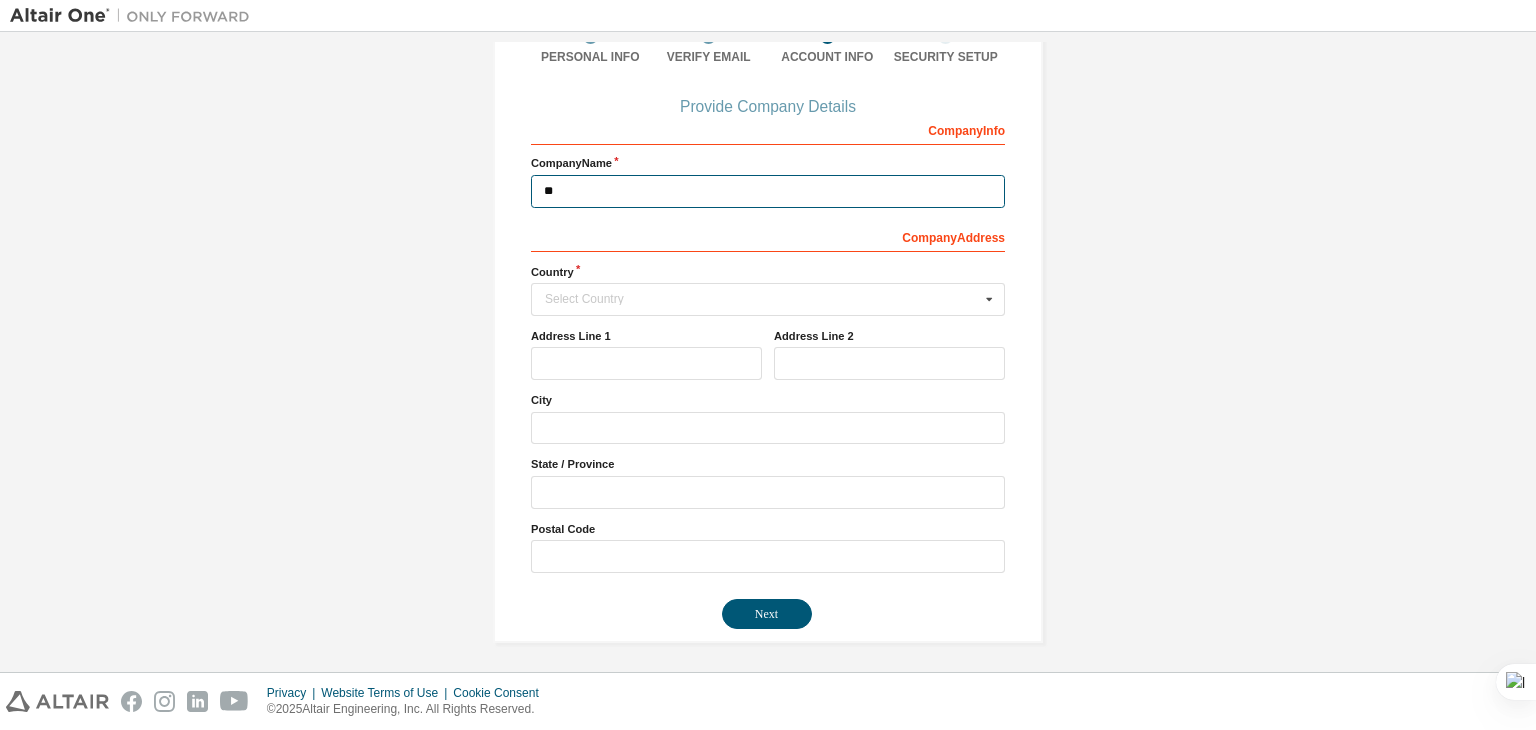type on "*" 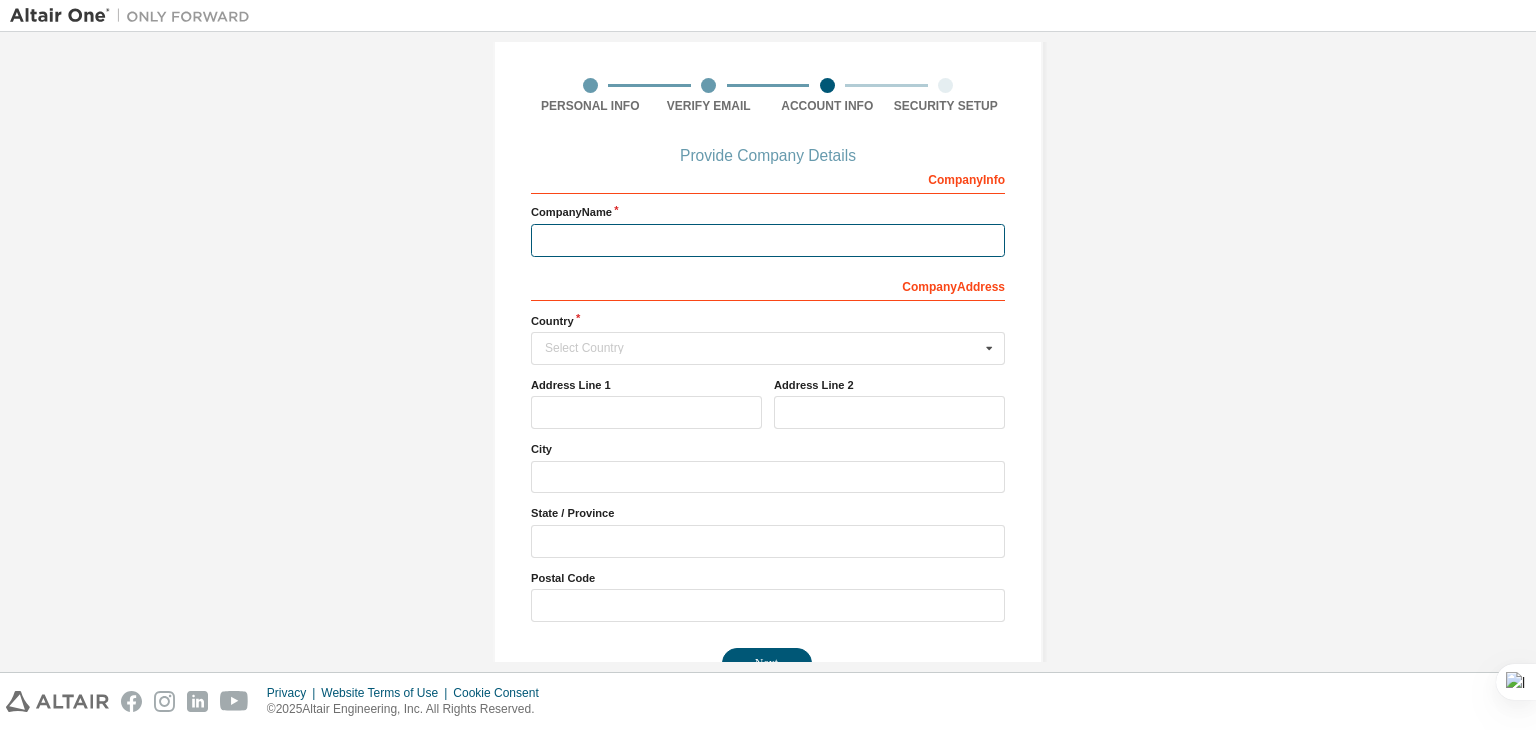 scroll, scrollTop: 128, scrollLeft: 0, axis: vertical 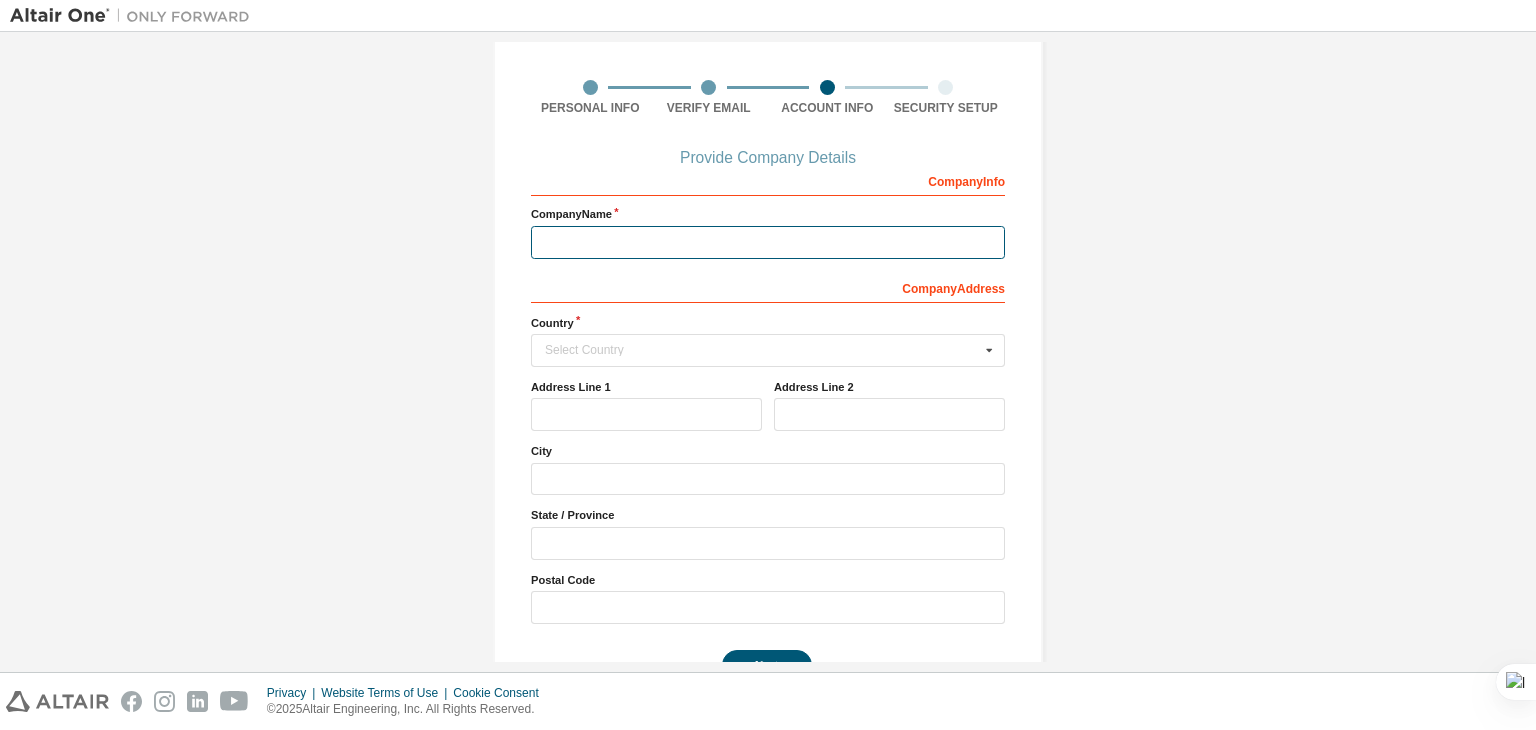 click at bounding box center [768, 242] 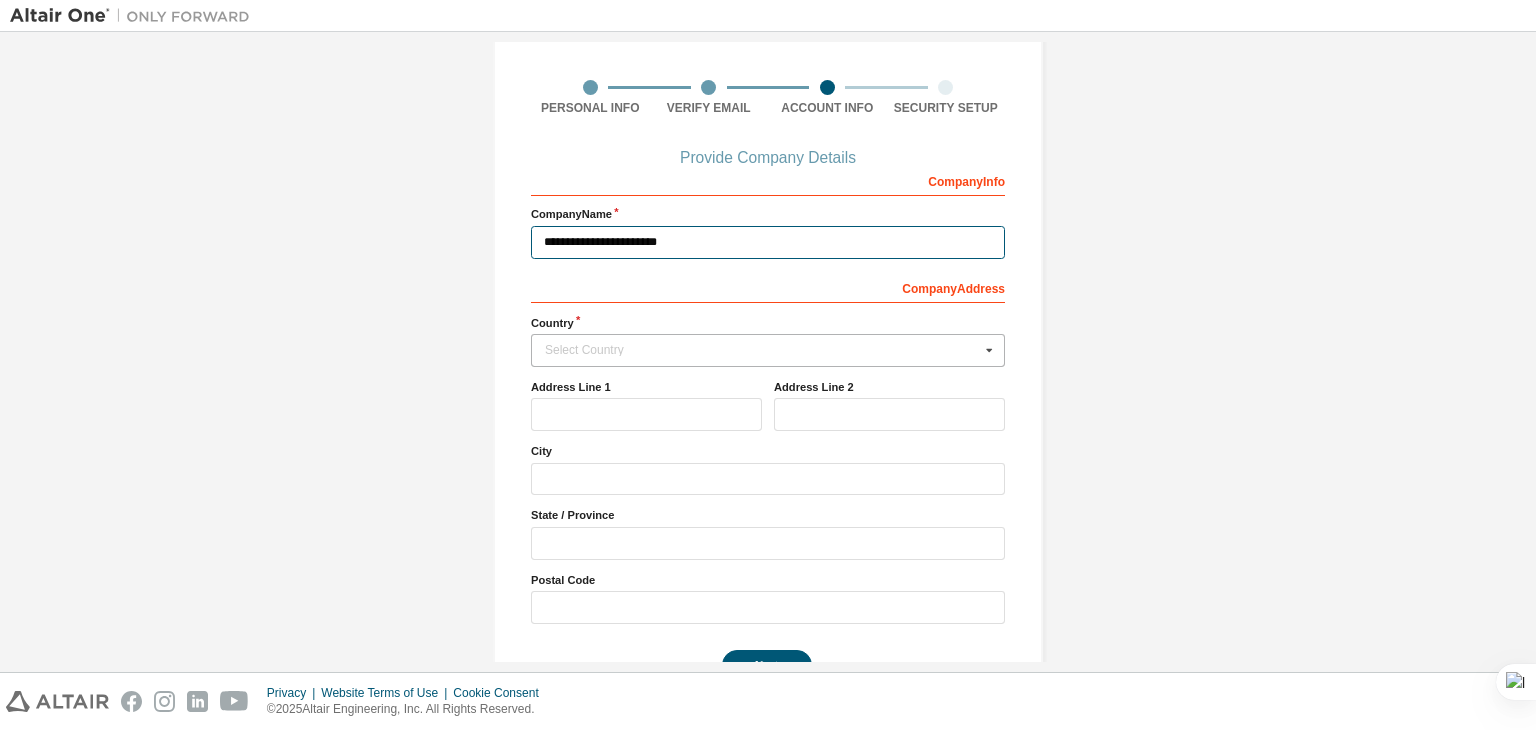 type on "**********" 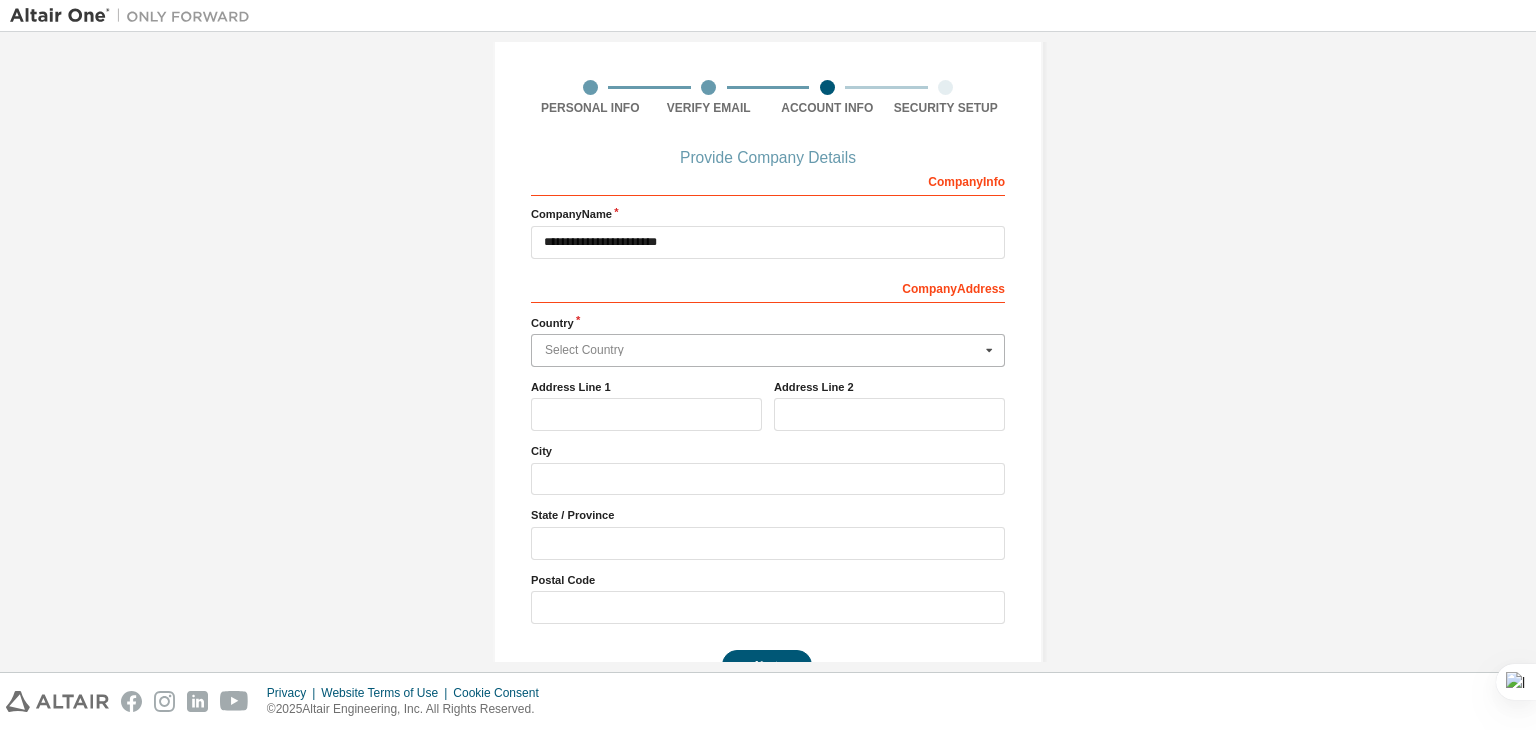click at bounding box center (769, 350) 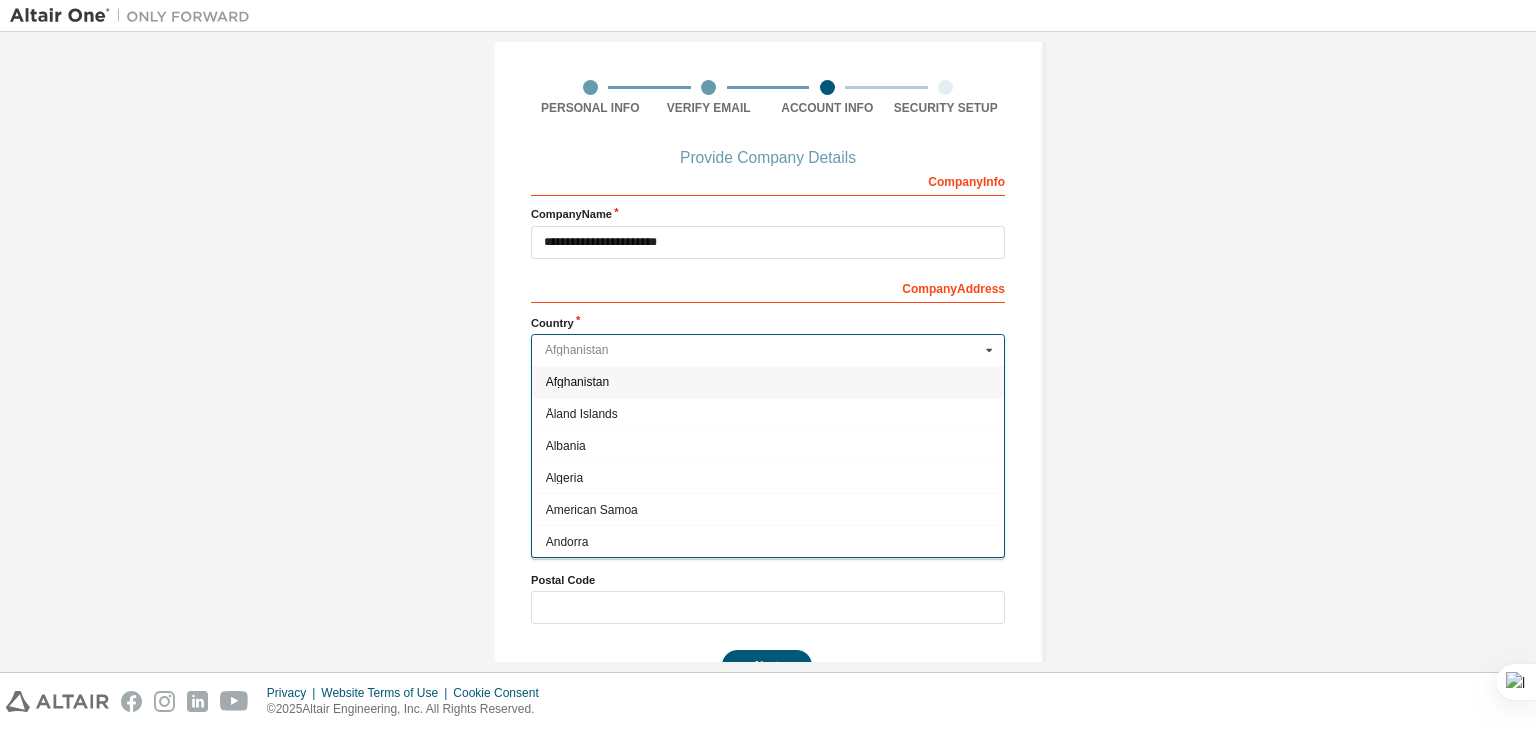 type on "*****" 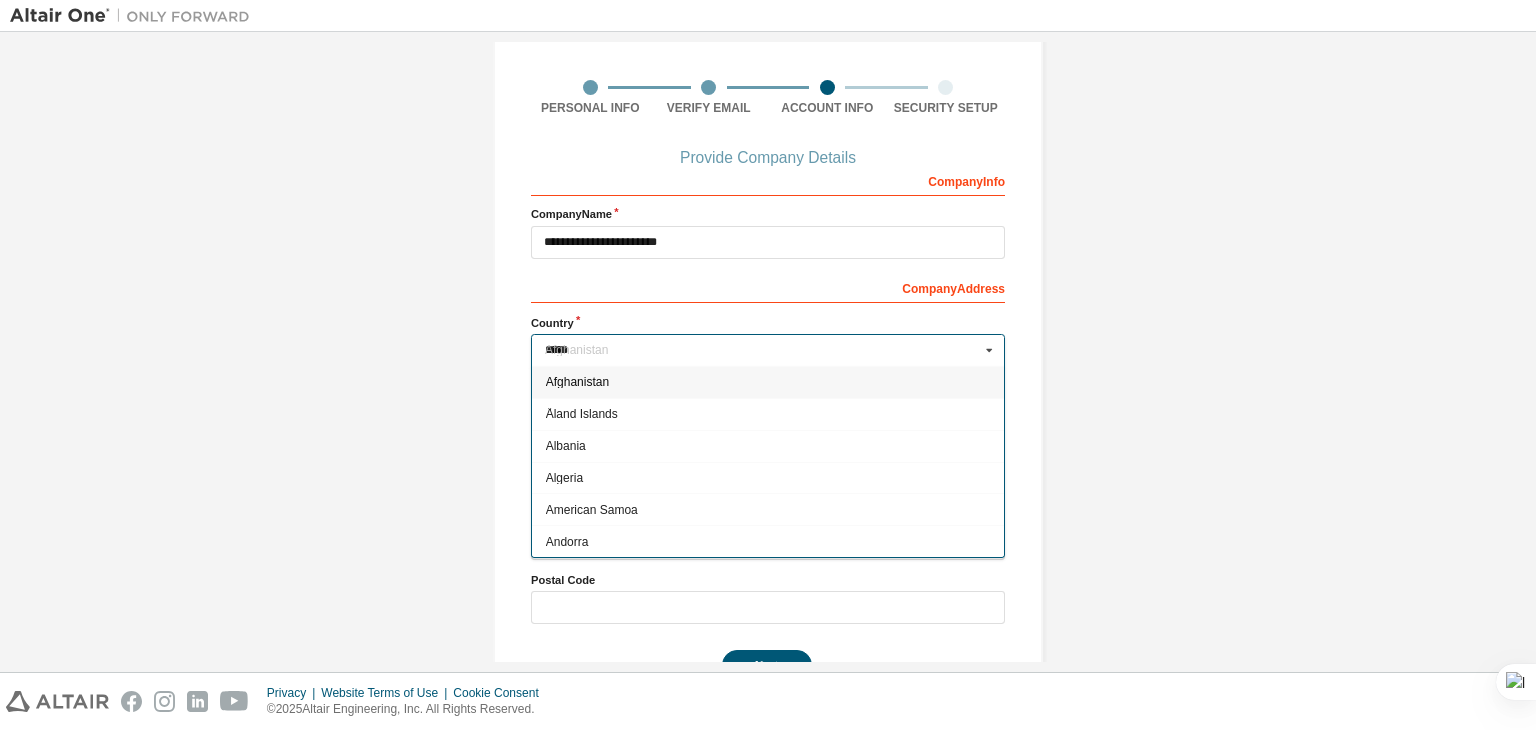type 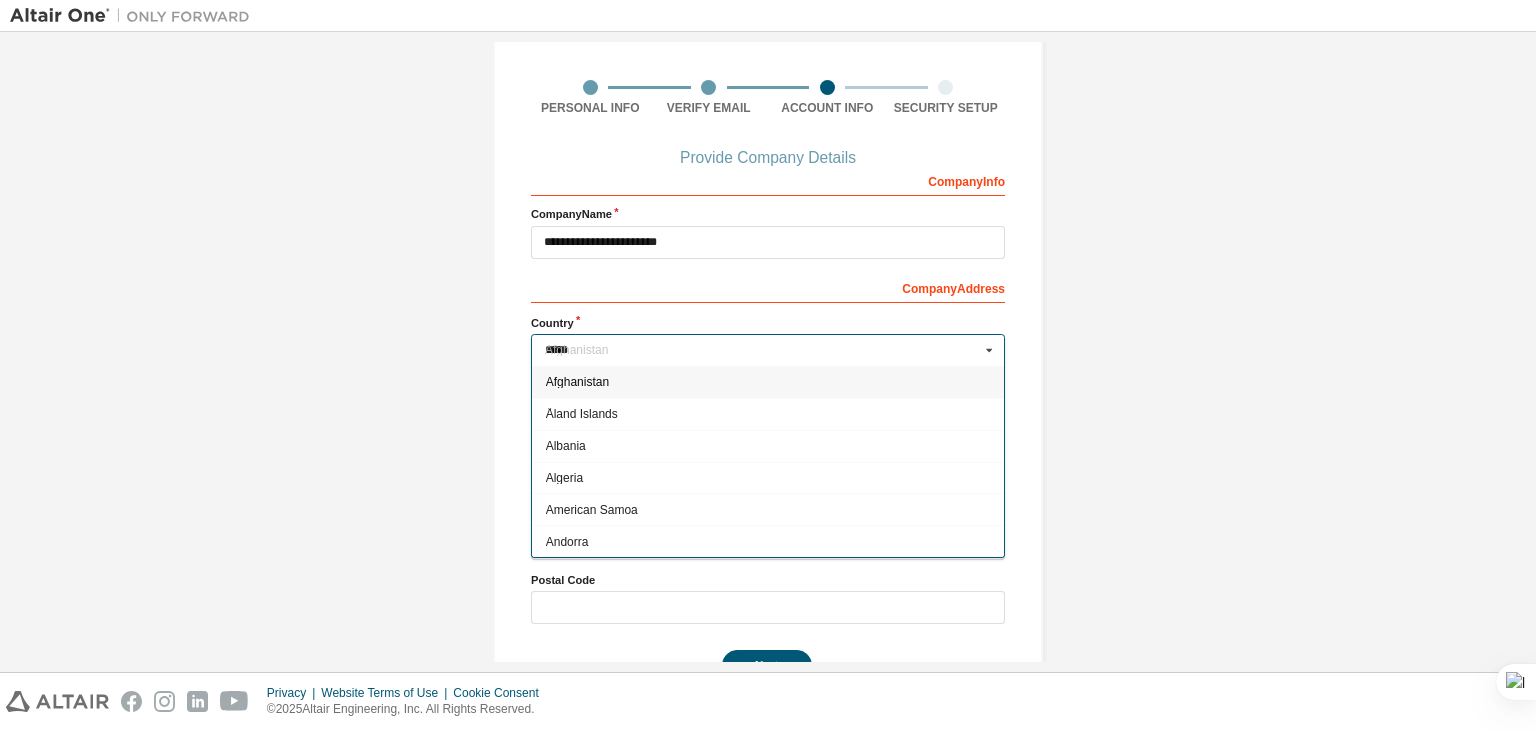 type on "*********" 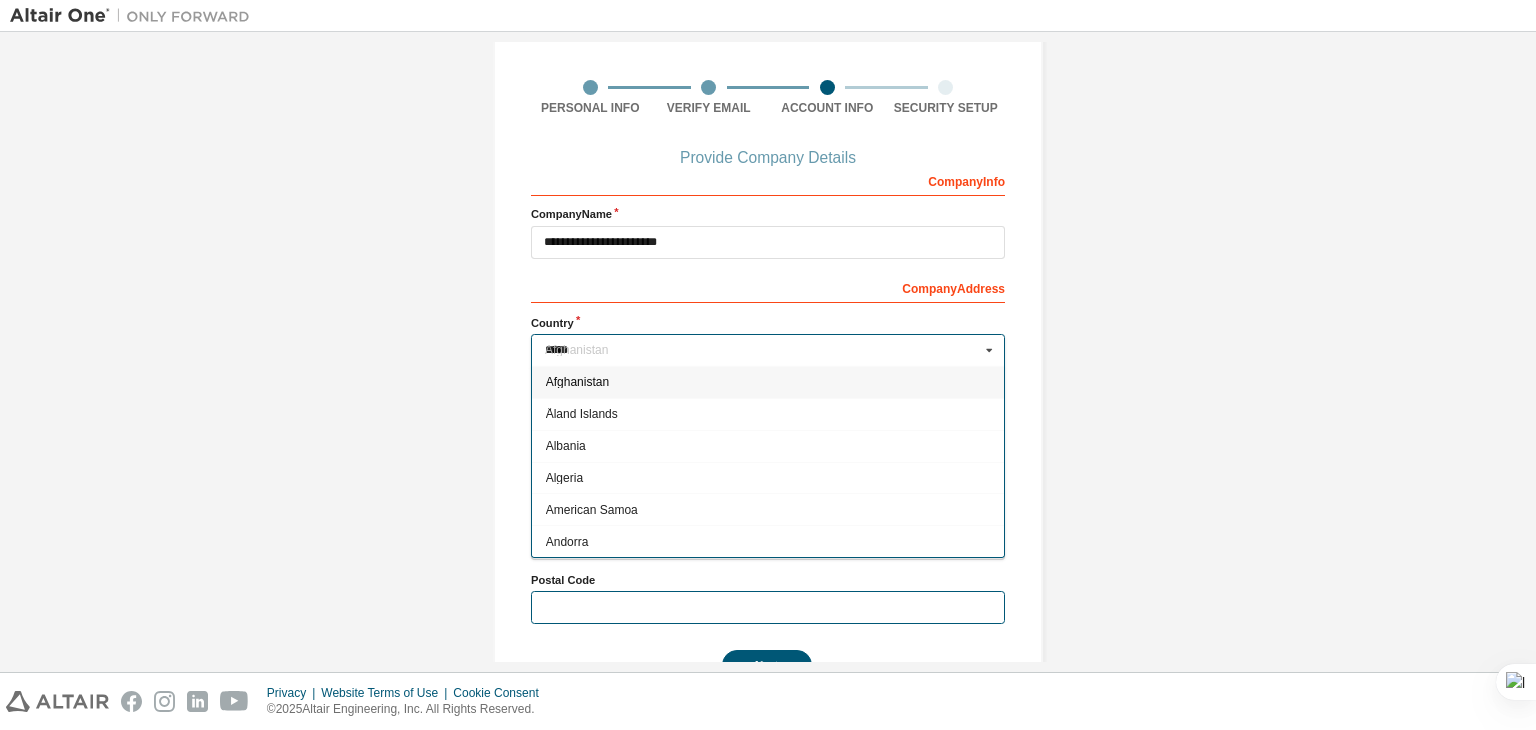type on "******" 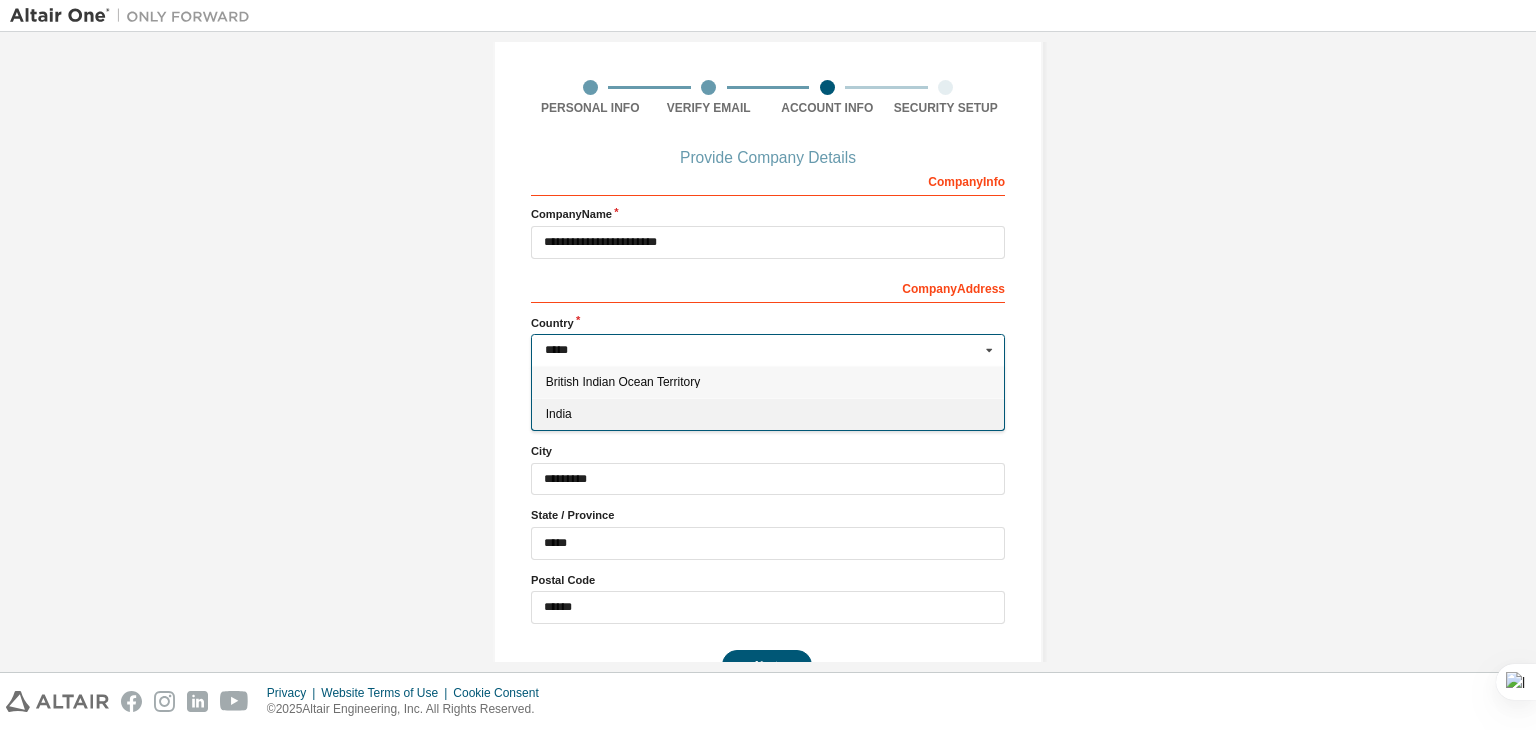 click on "India" at bounding box center [768, 414] 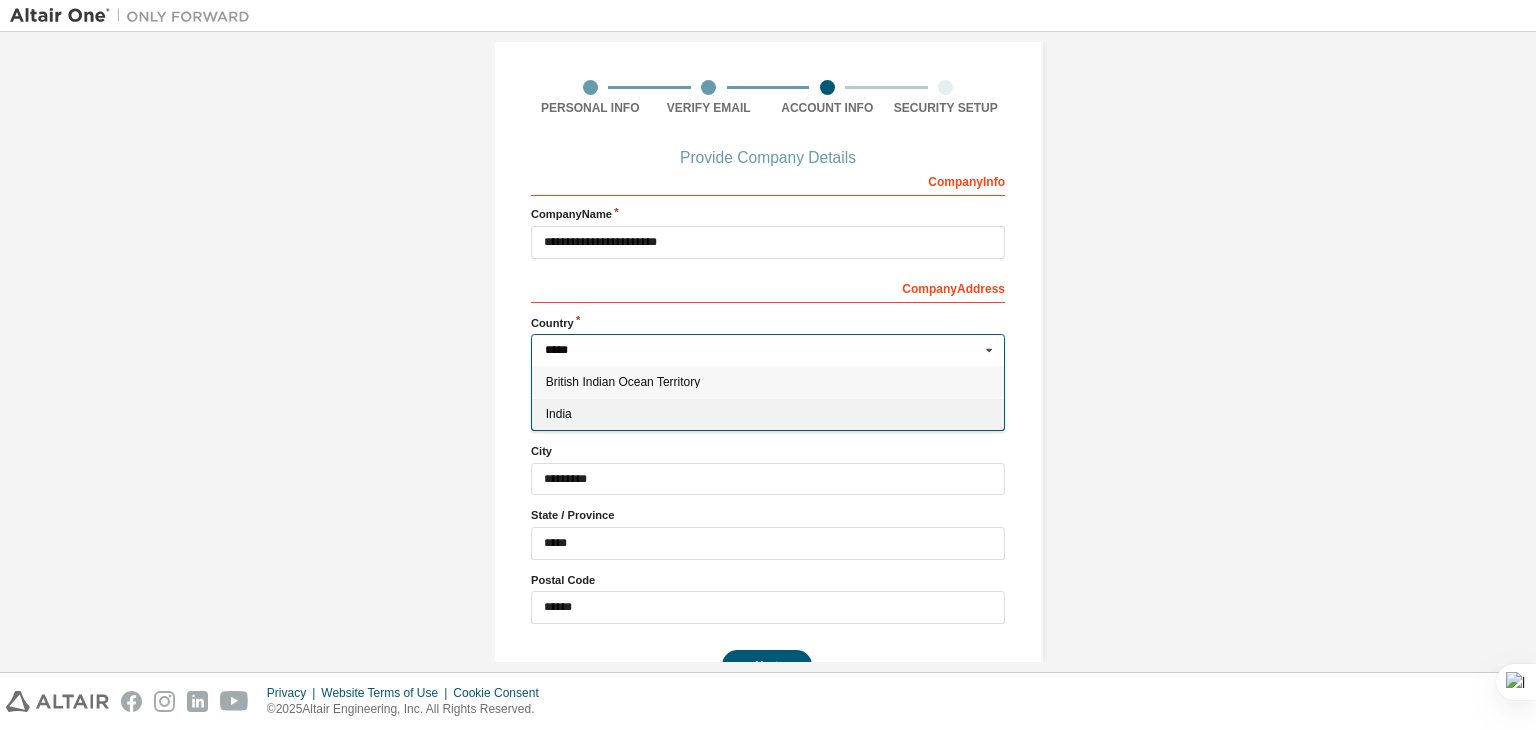 type on "***" 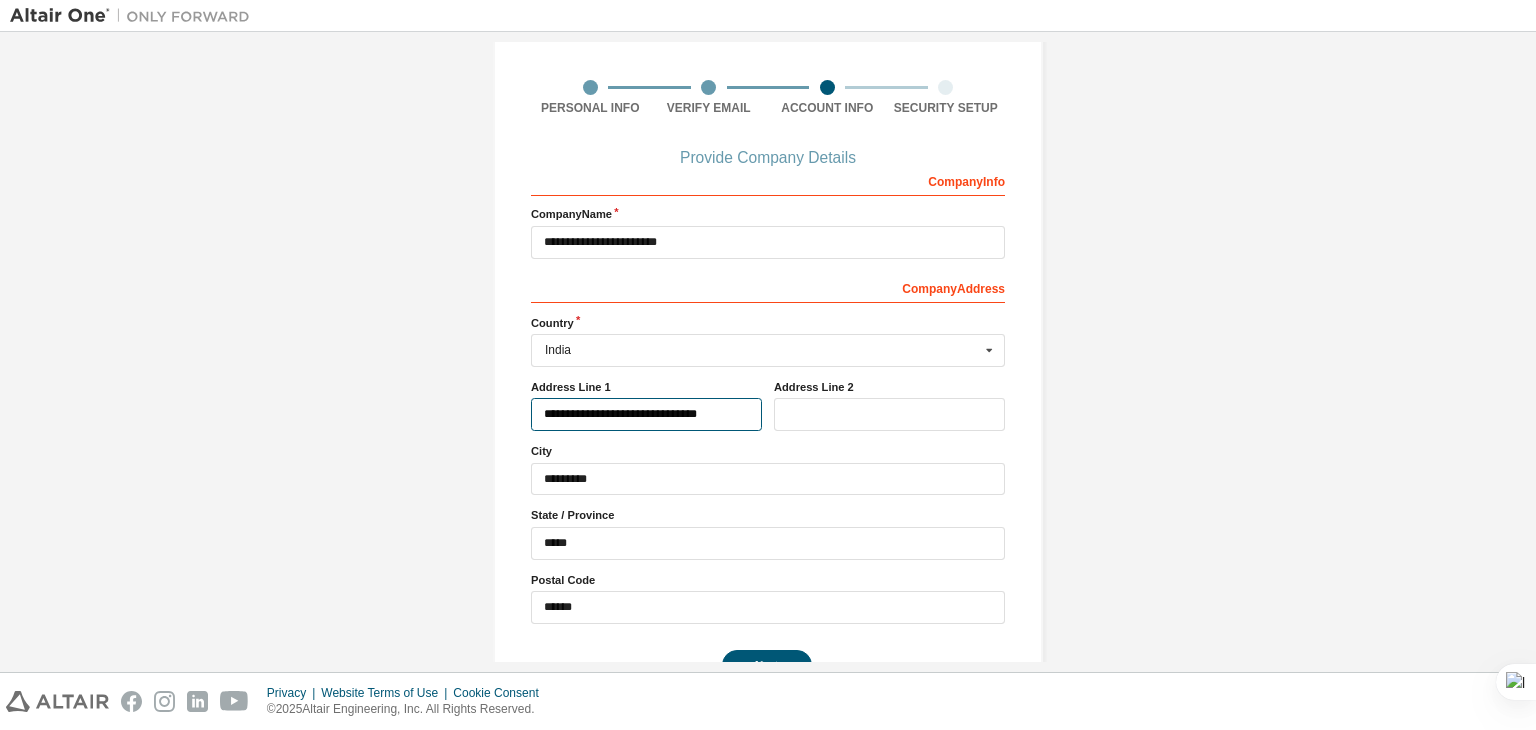 click on "**********" at bounding box center (646, 414) 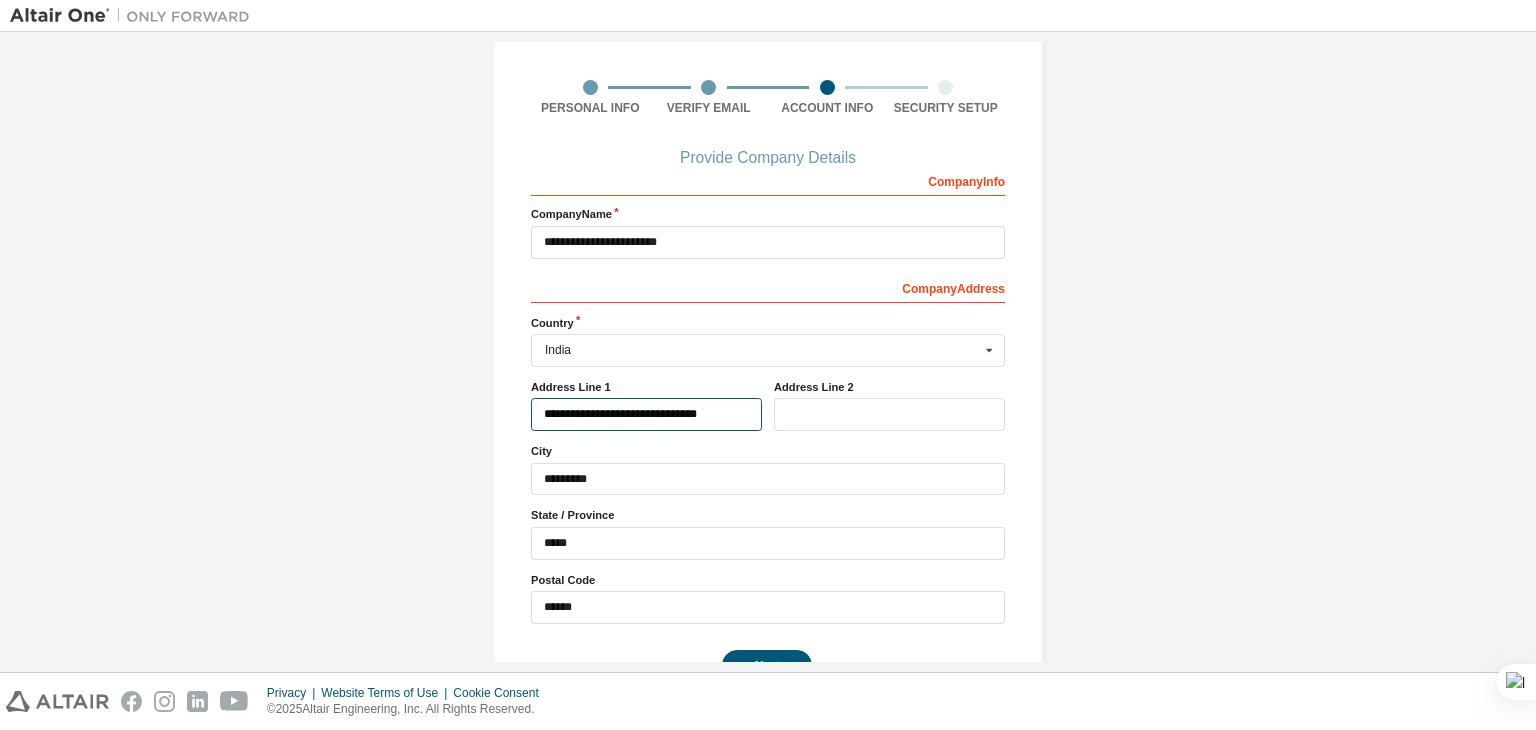 click on "**********" at bounding box center (646, 414) 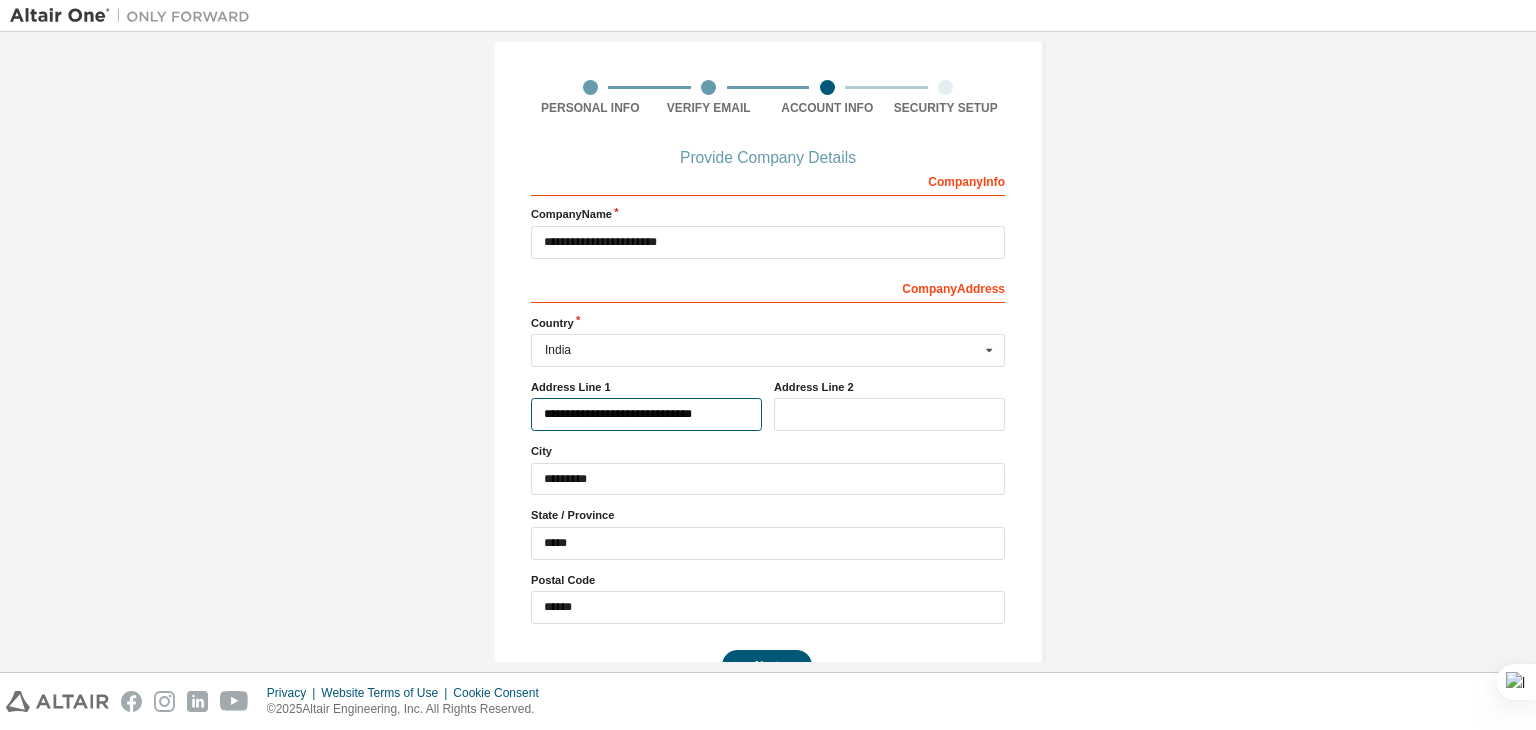 type on "**********" 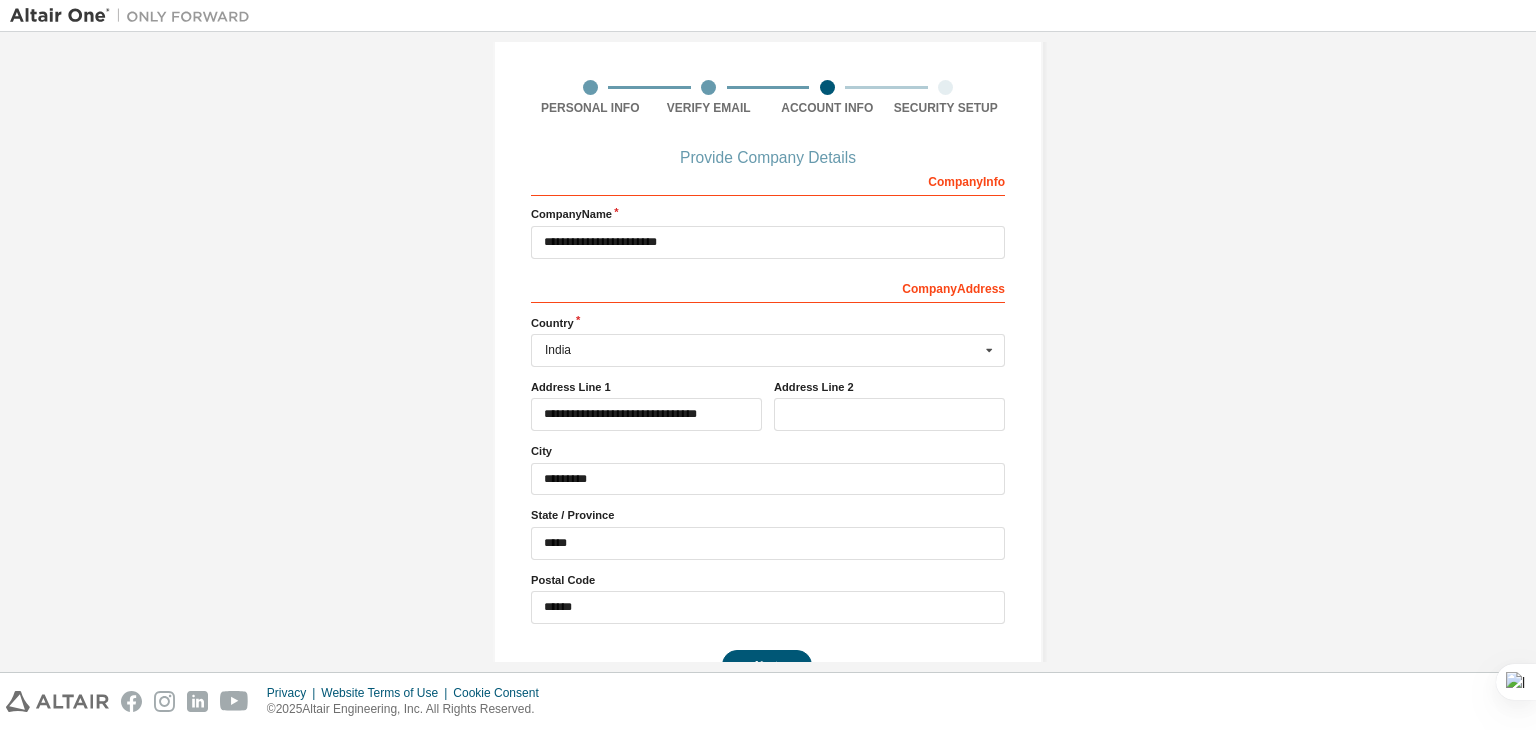 click on "**********" at bounding box center [768, 316] 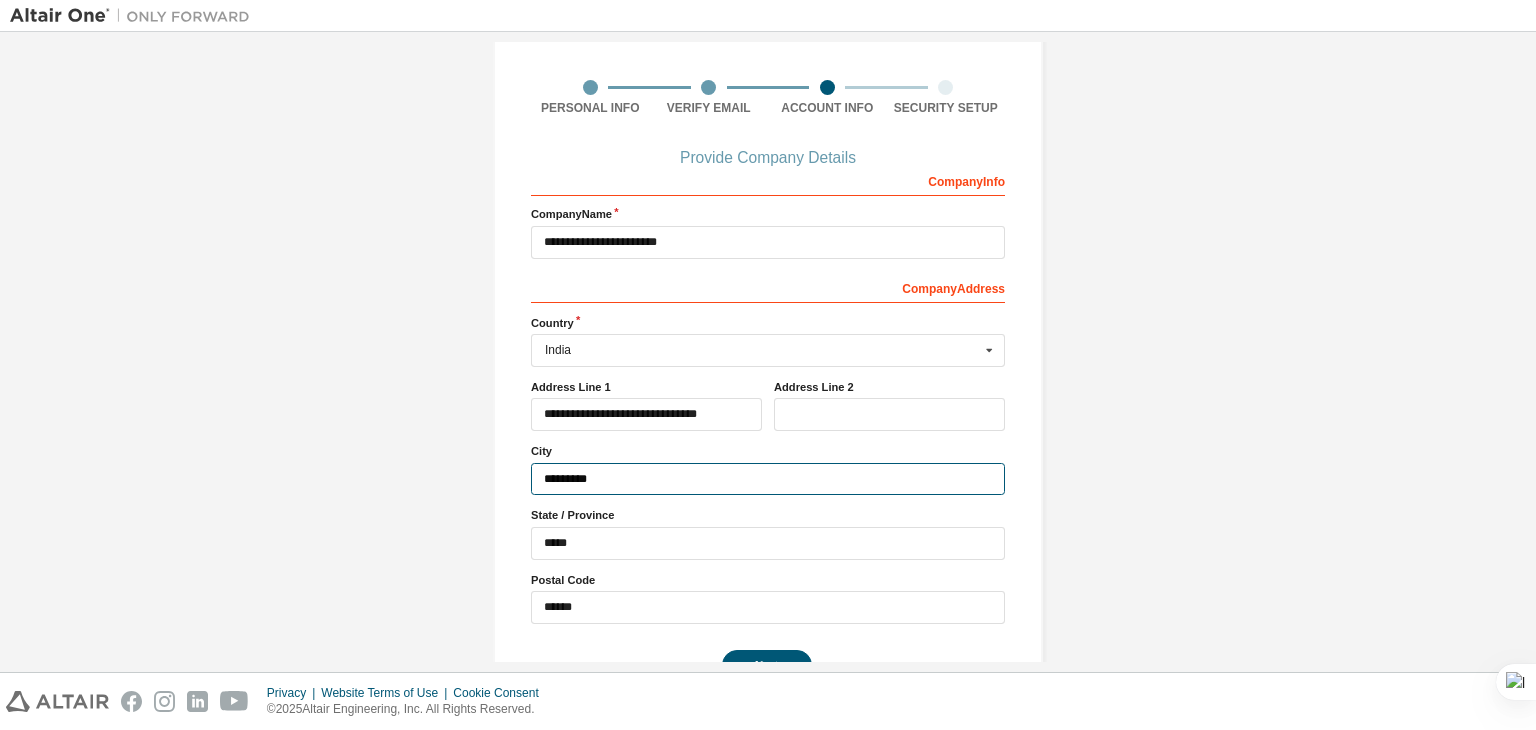 click on "*********" at bounding box center (768, 479) 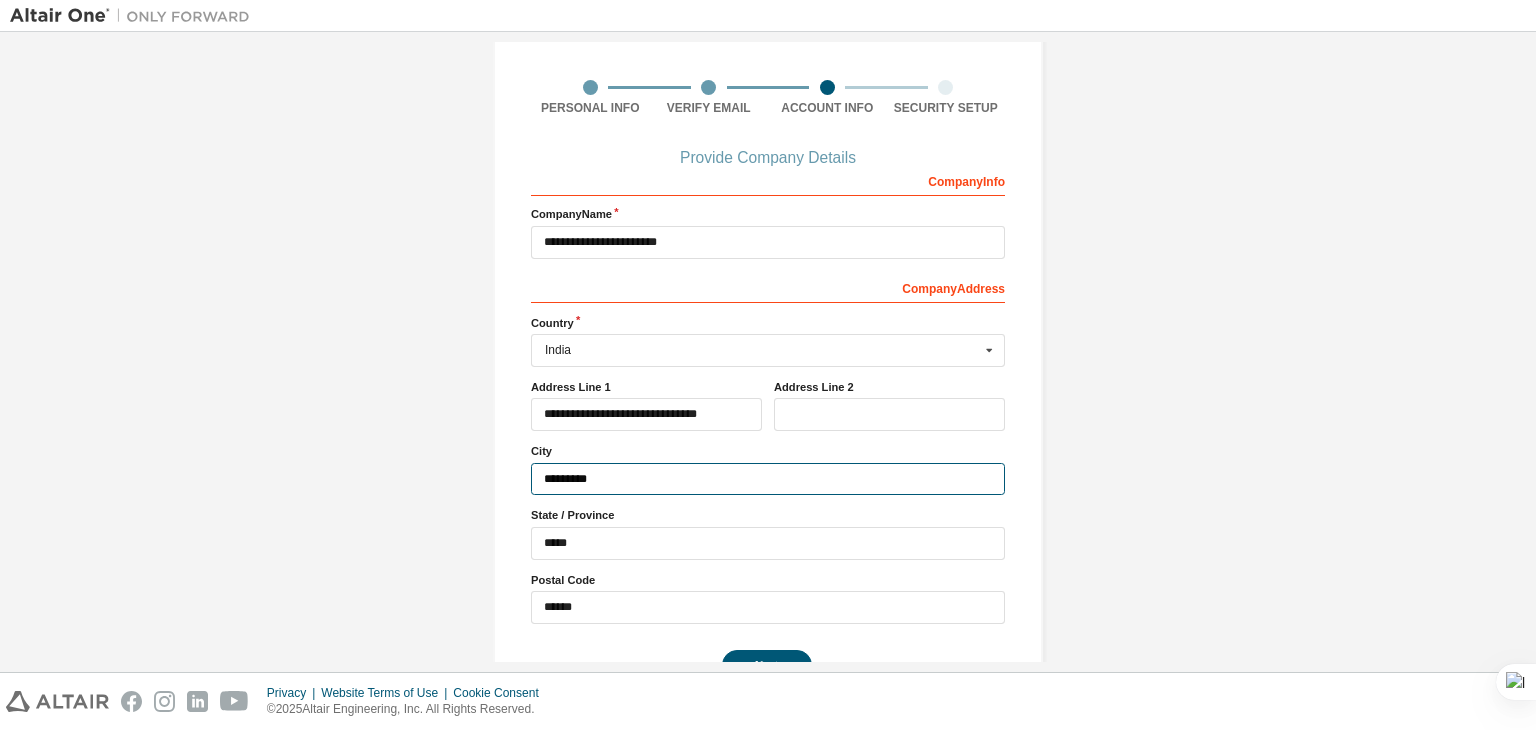 click on "*********" at bounding box center [768, 479] 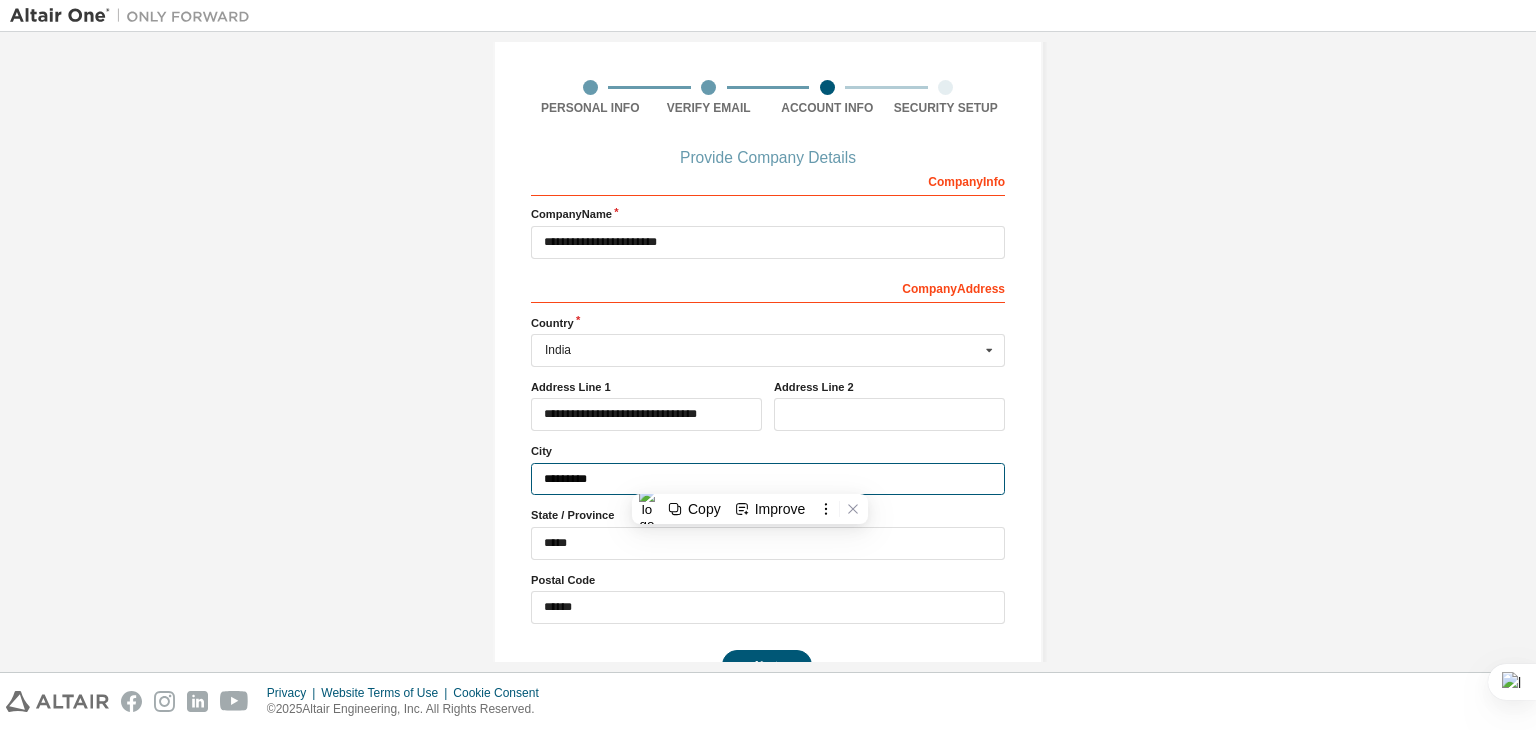 click on "*********" at bounding box center (768, 479) 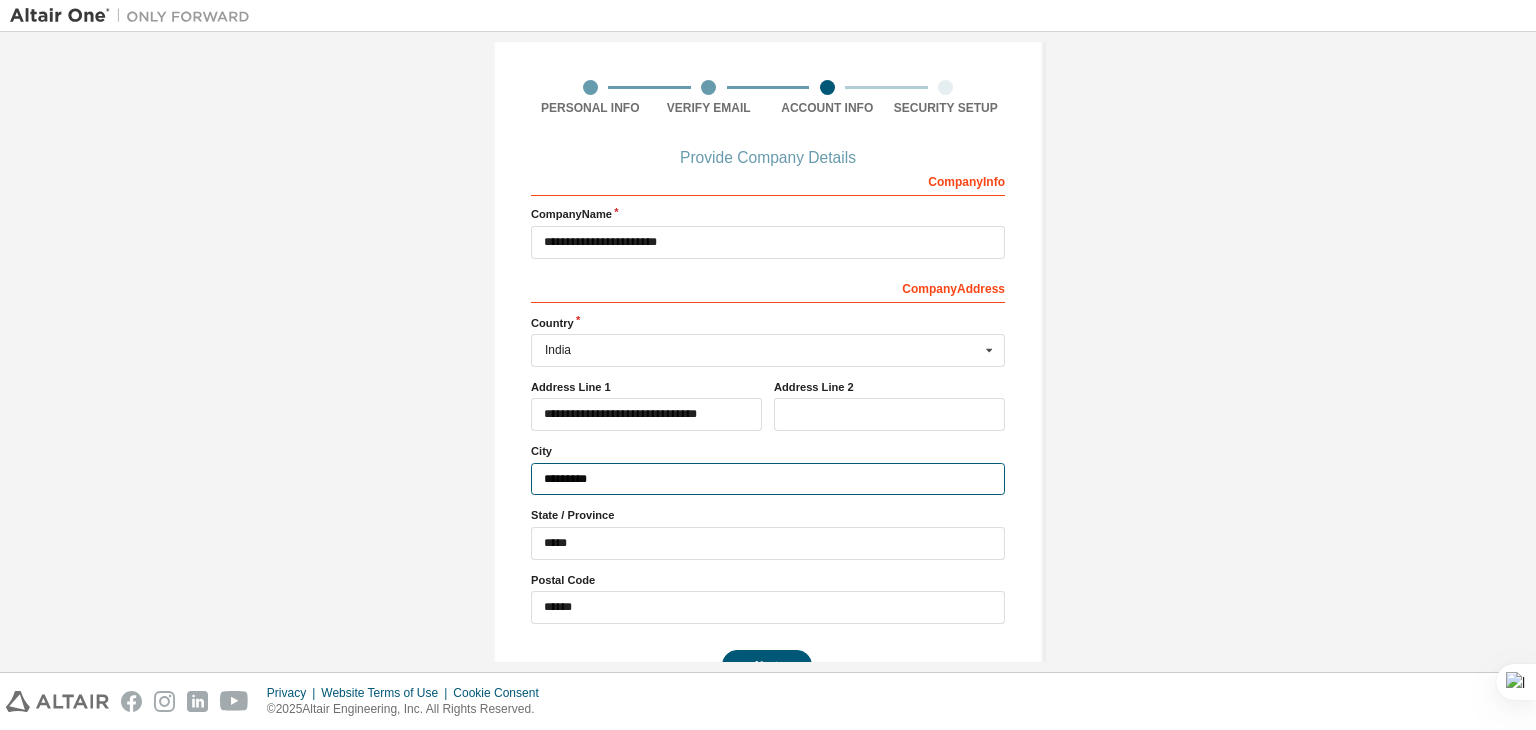 click on "*********" at bounding box center (768, 479) 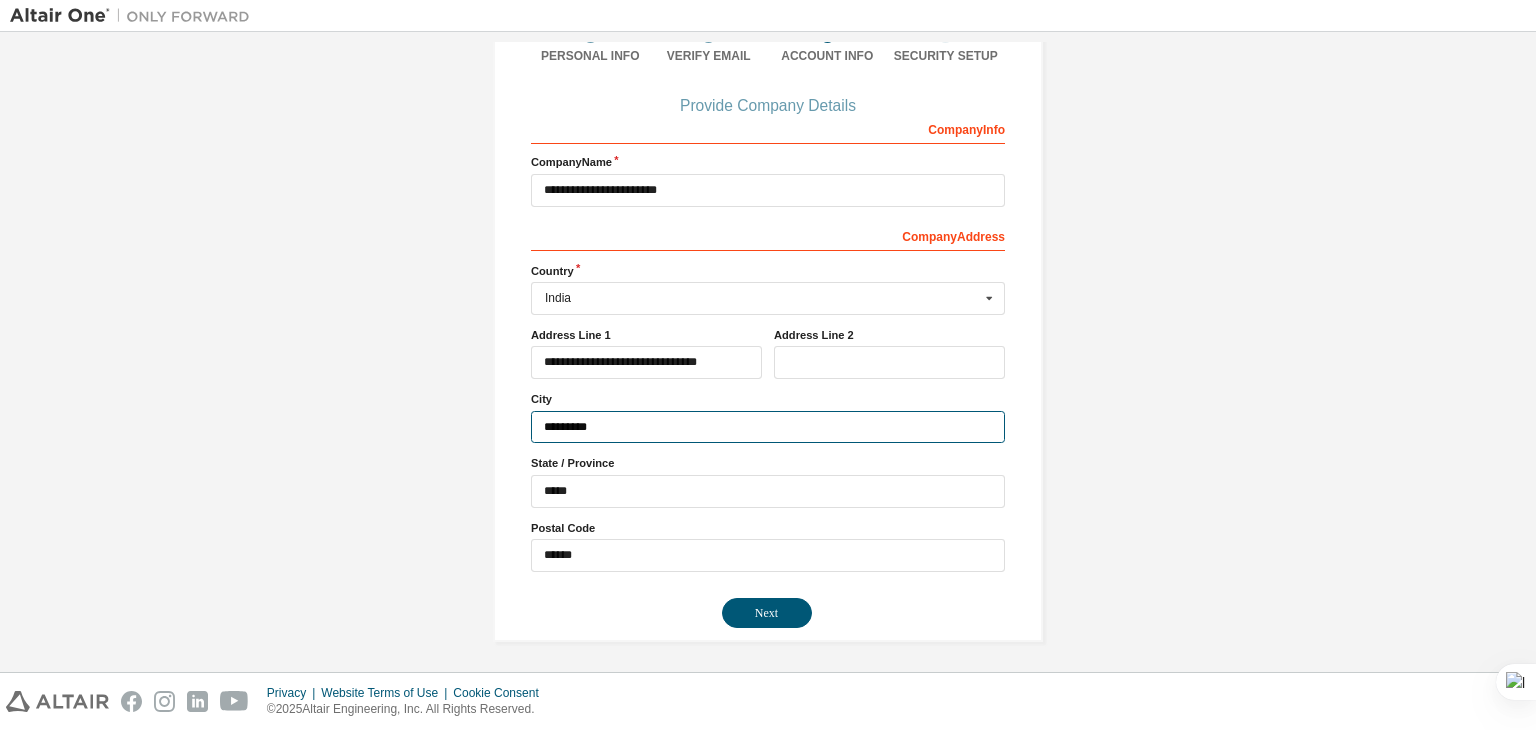 type on "*********" 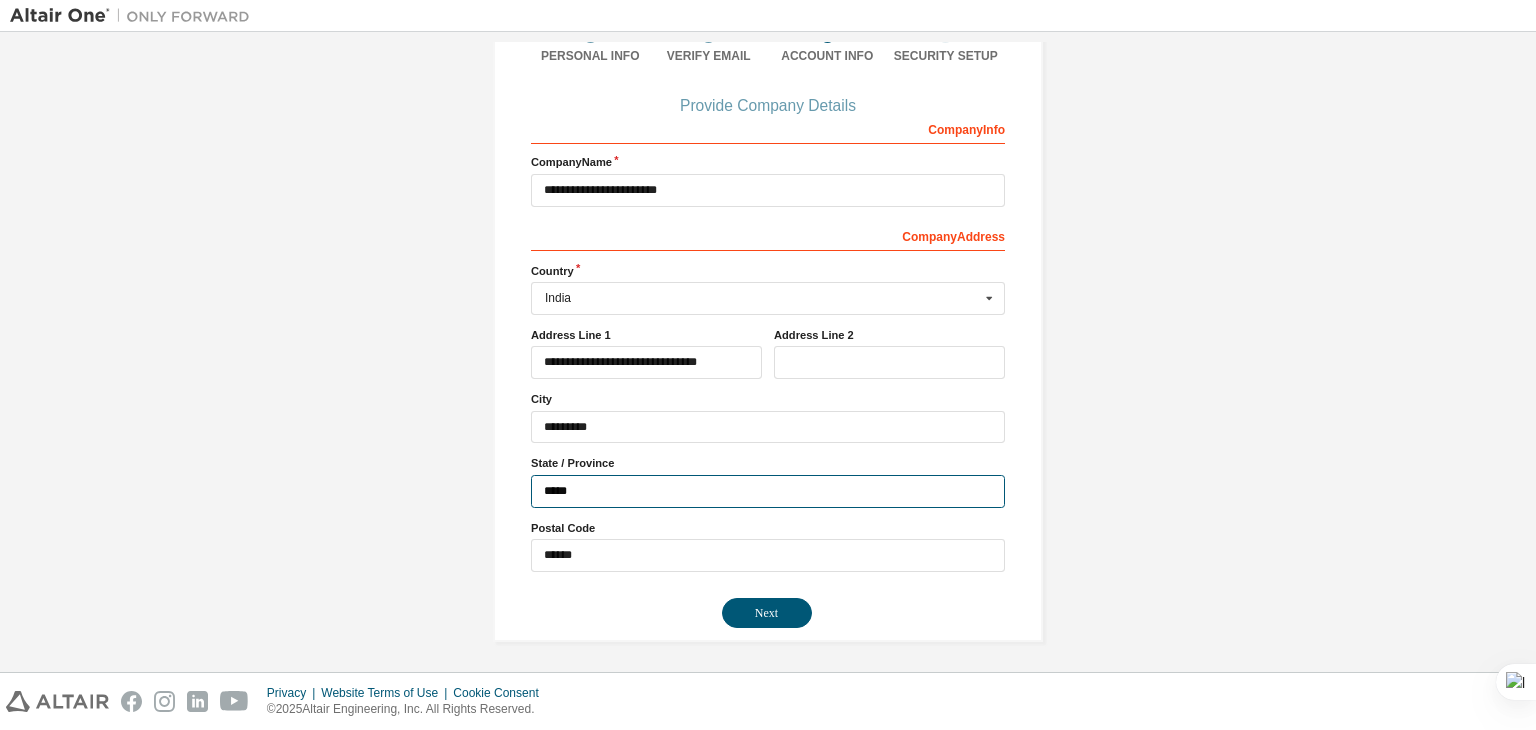 click on "*****" at bounding box center [768, 491] 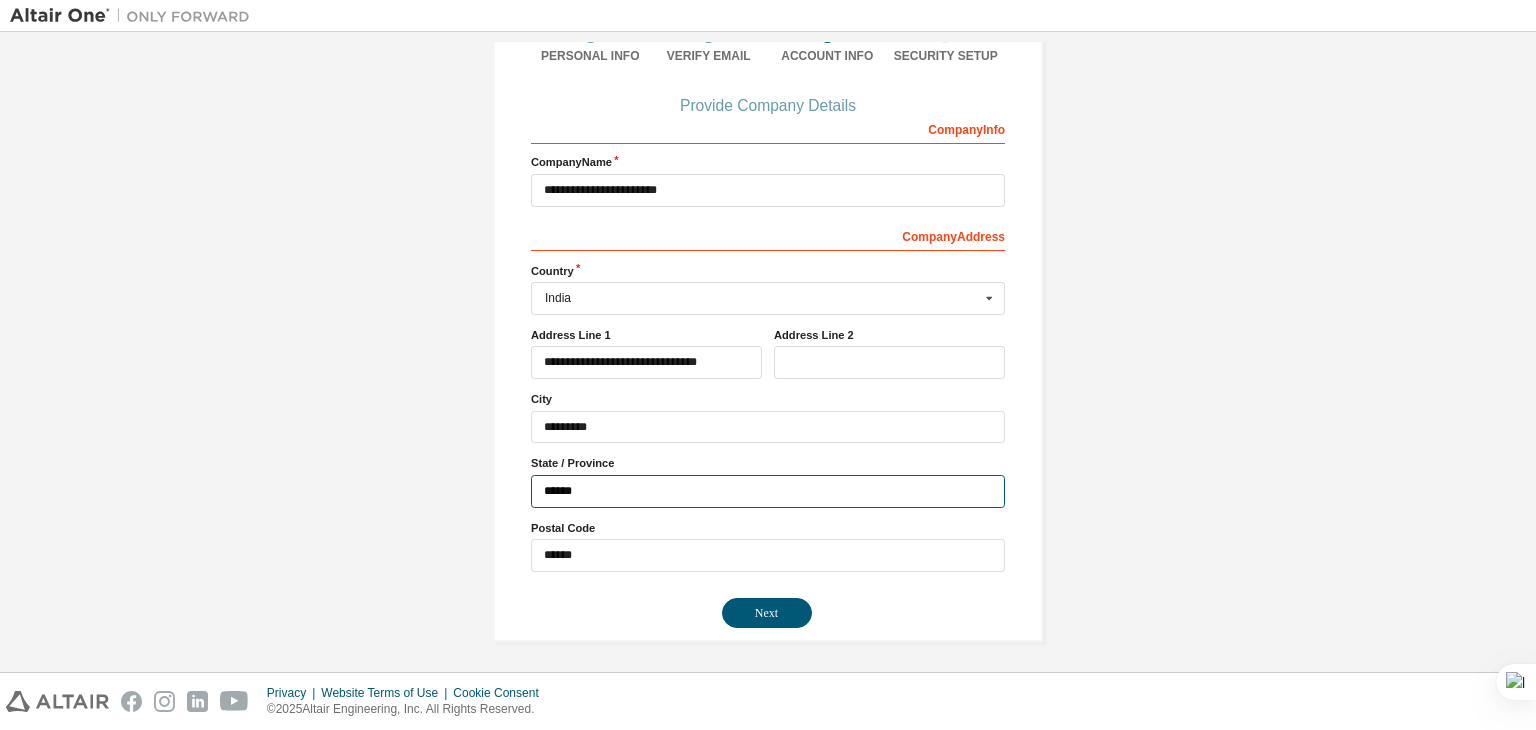 type on "*****" 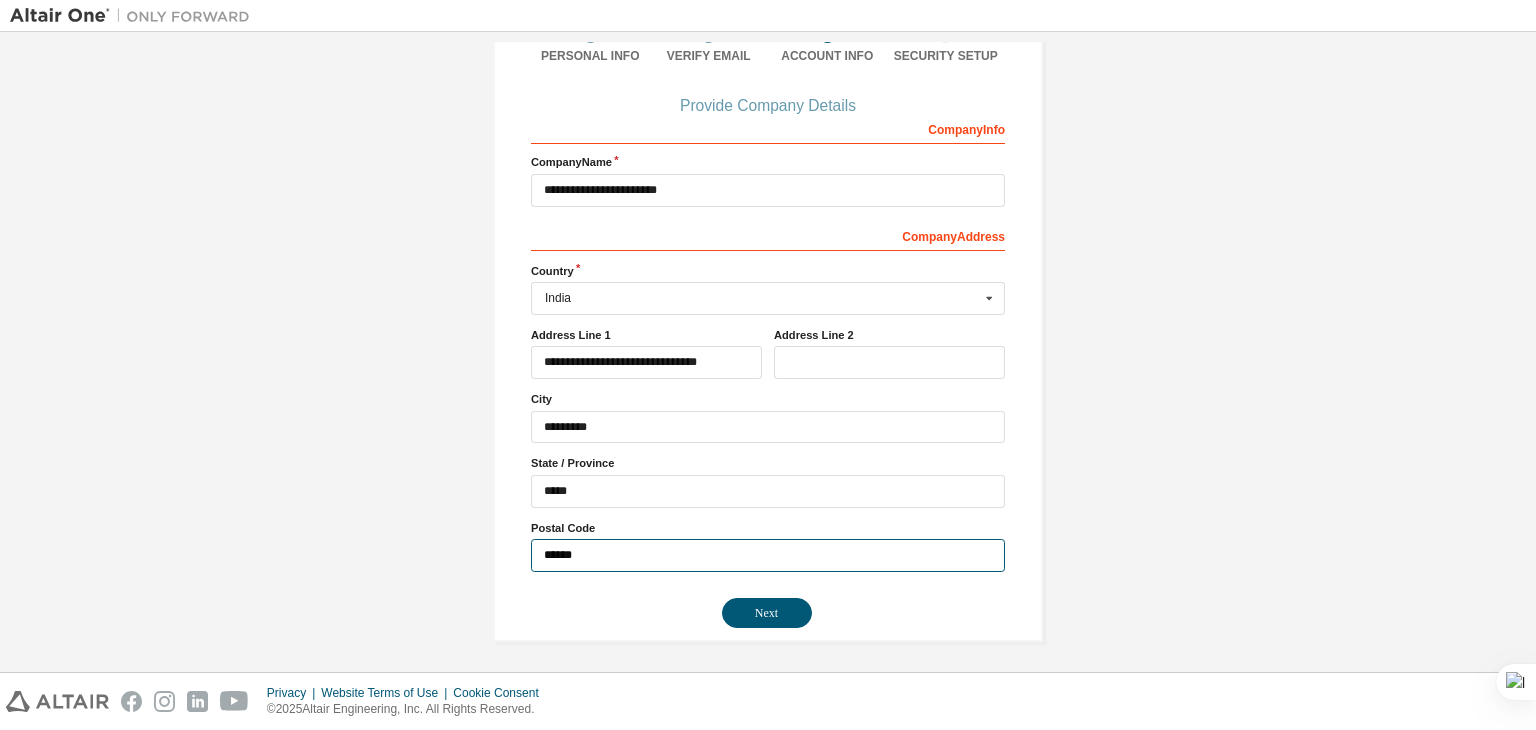 click on "******" at bounding box center [768, 555] 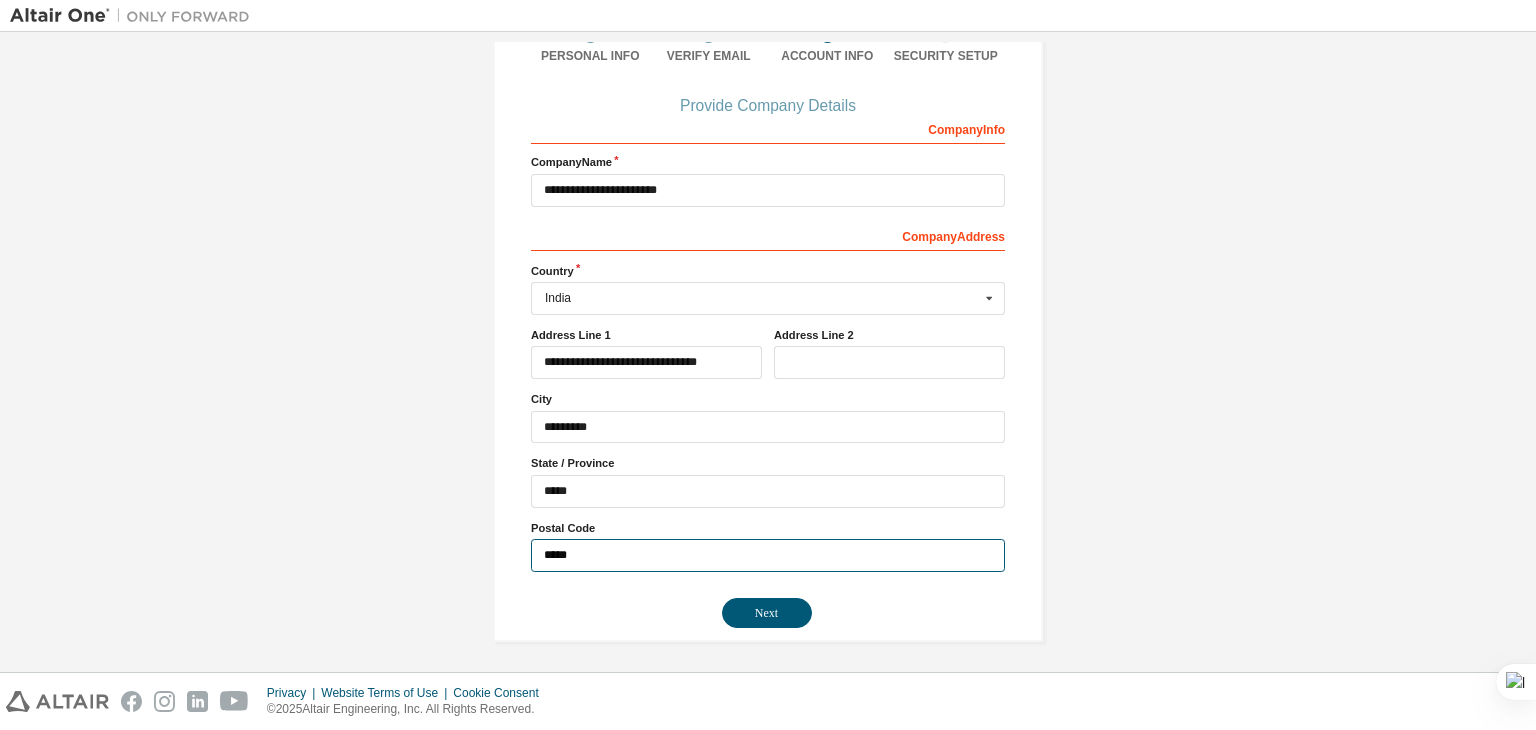 type on "******" 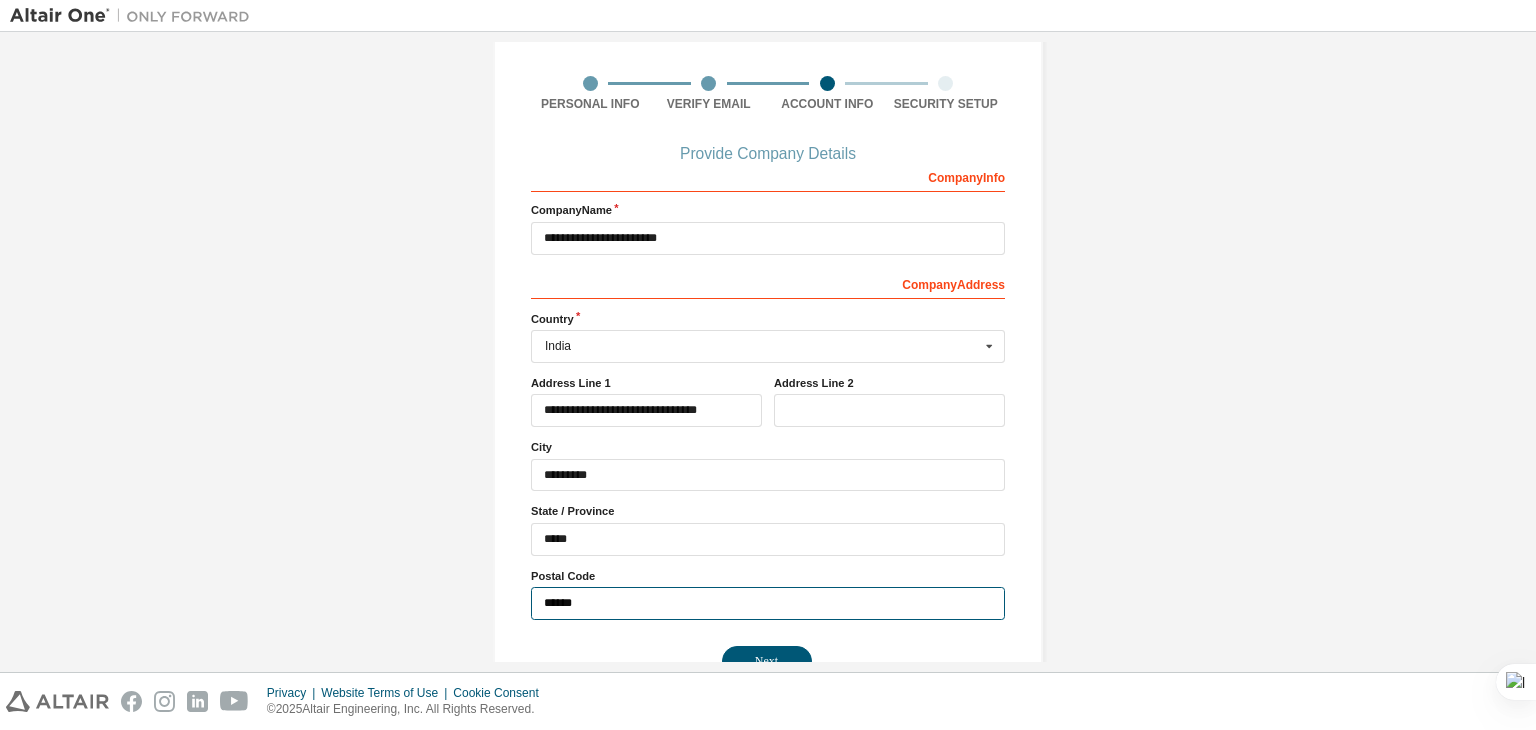 scroll, scrollTop: 180, scrollLeft: 0, axis: vertical 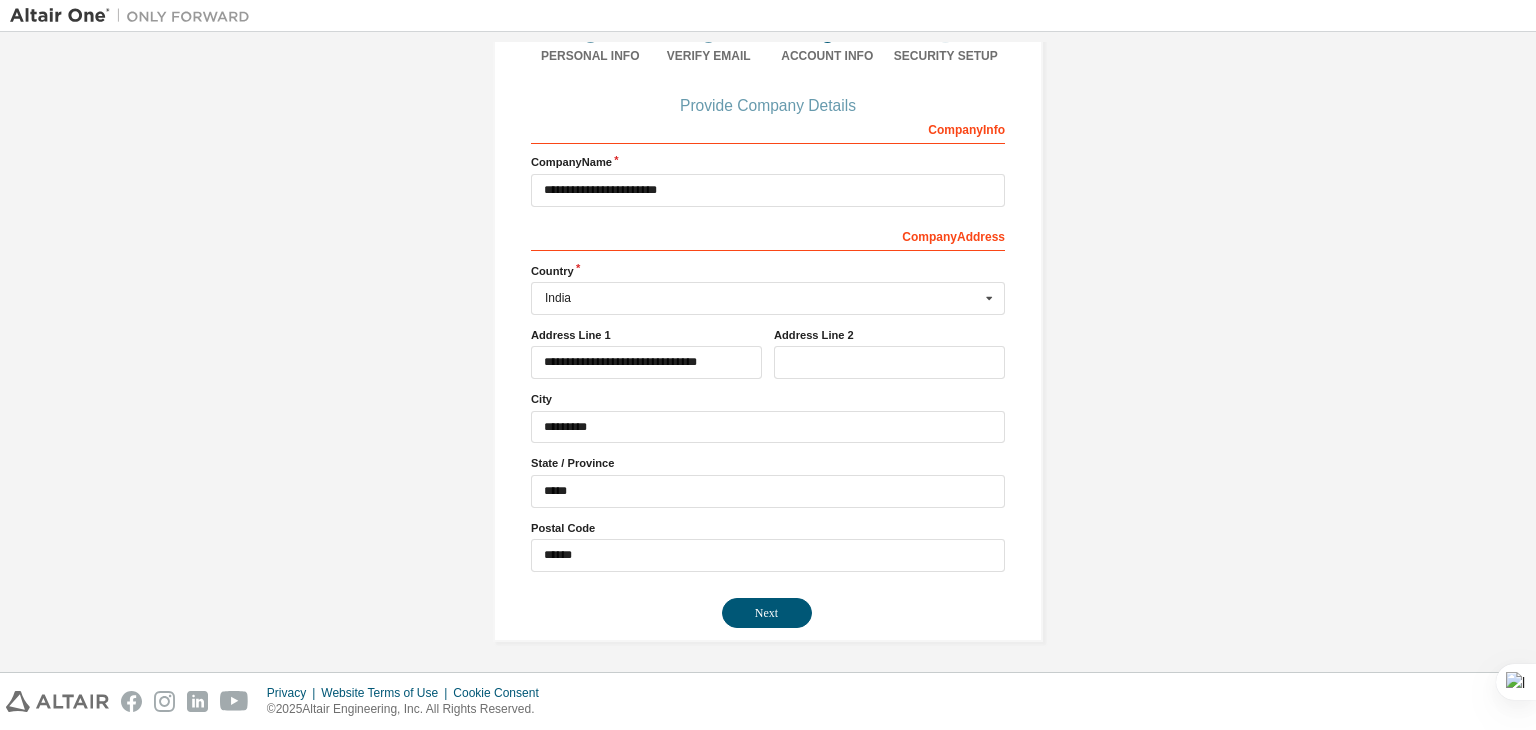click on "**********" at bounding box center (768, 264) 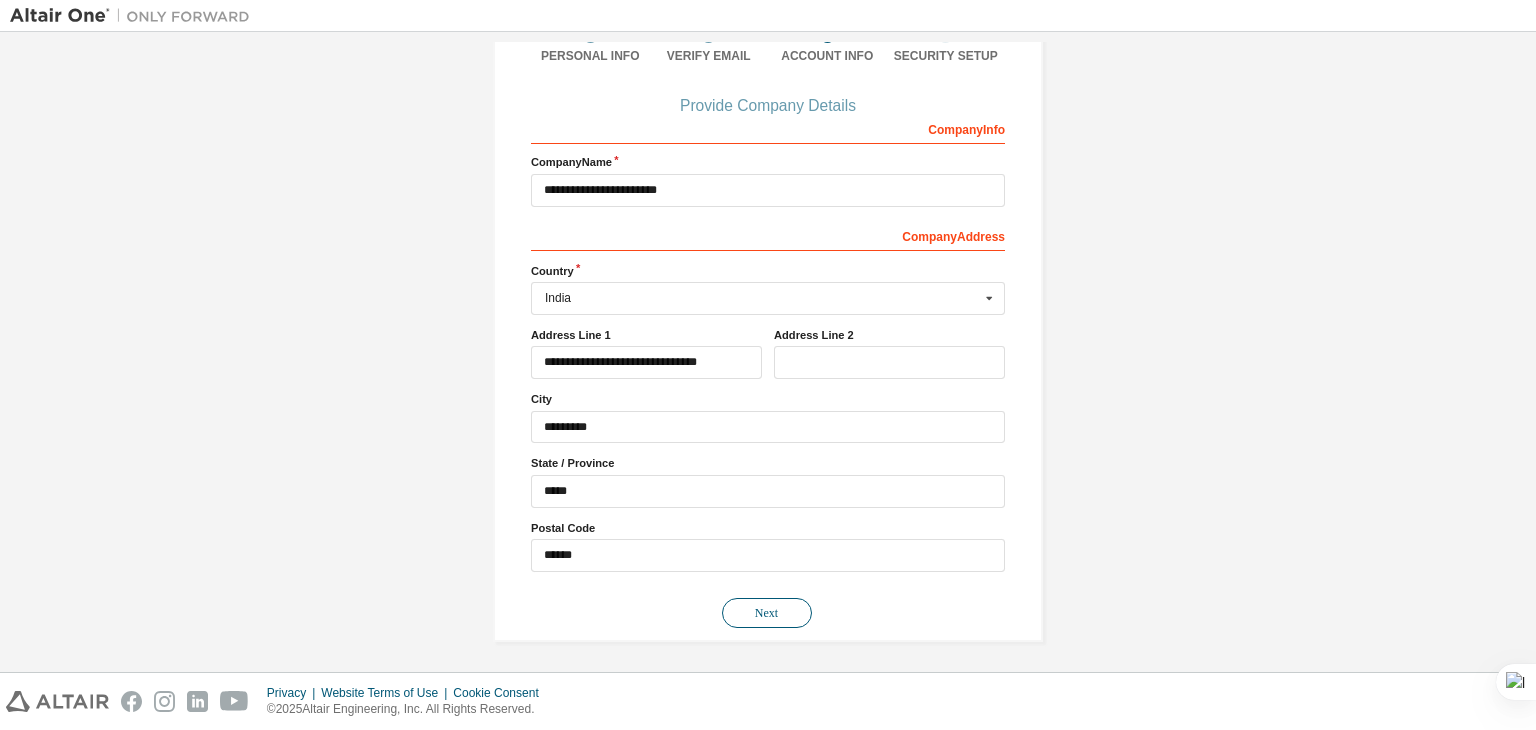 click on "Next" at bounding box center [767, 613] 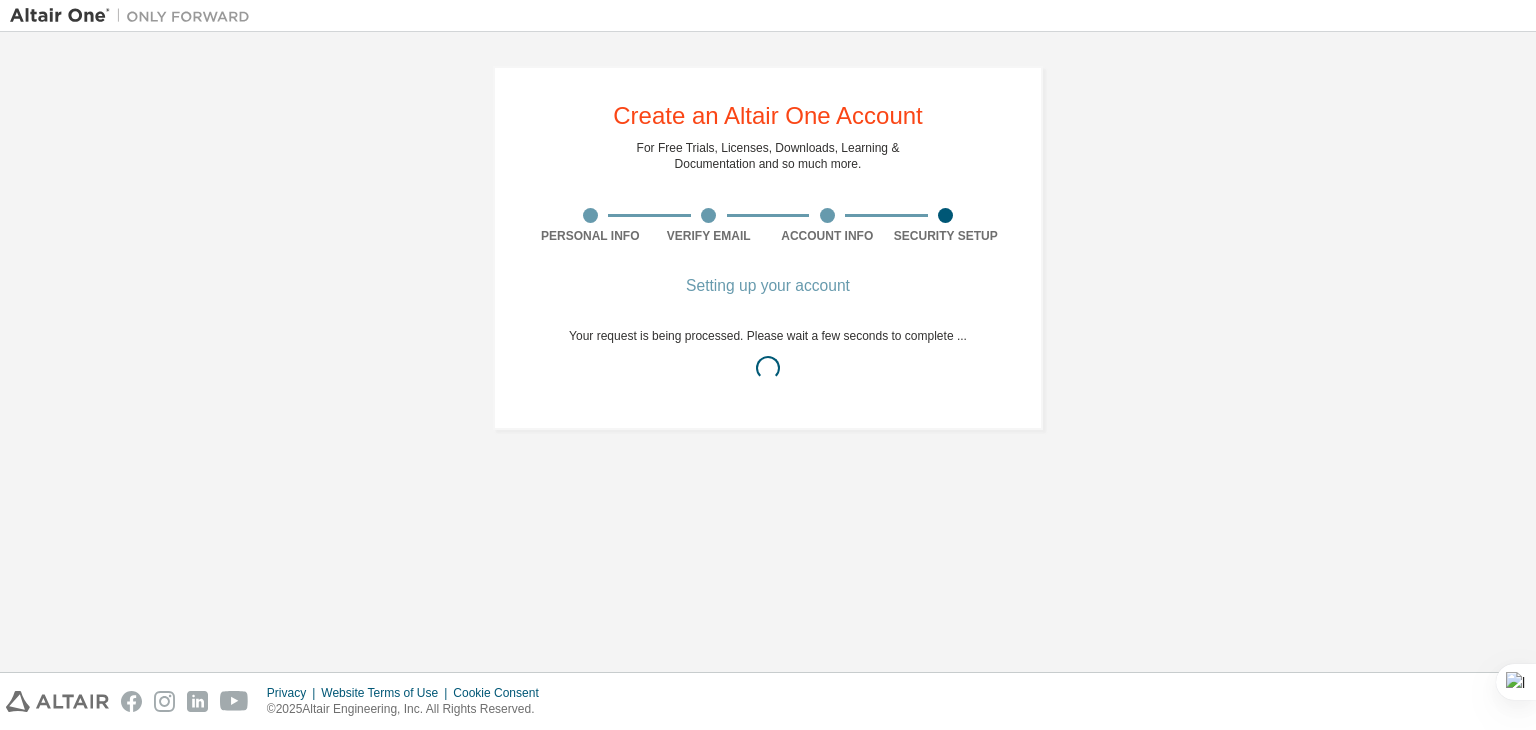 scroll, scrollTop: 0, scrollLeft: 0, axis: both 